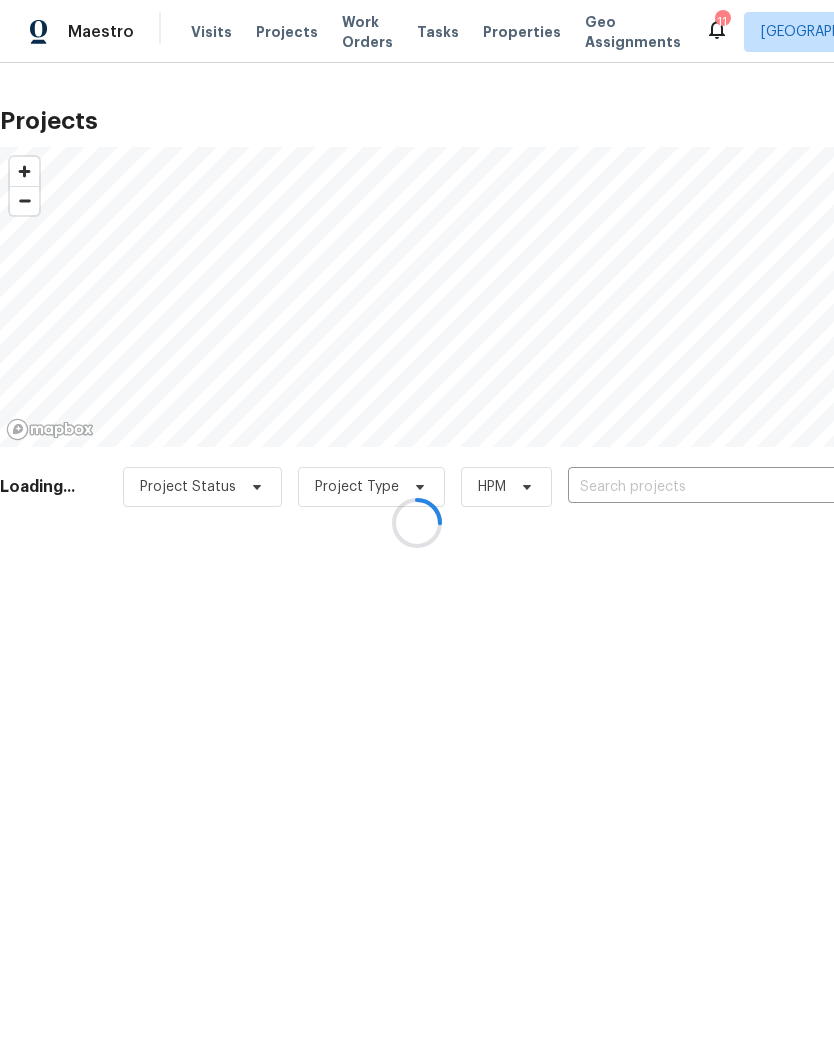 scroll, scrollTop: 0, scrollLeft: 0, axis: both 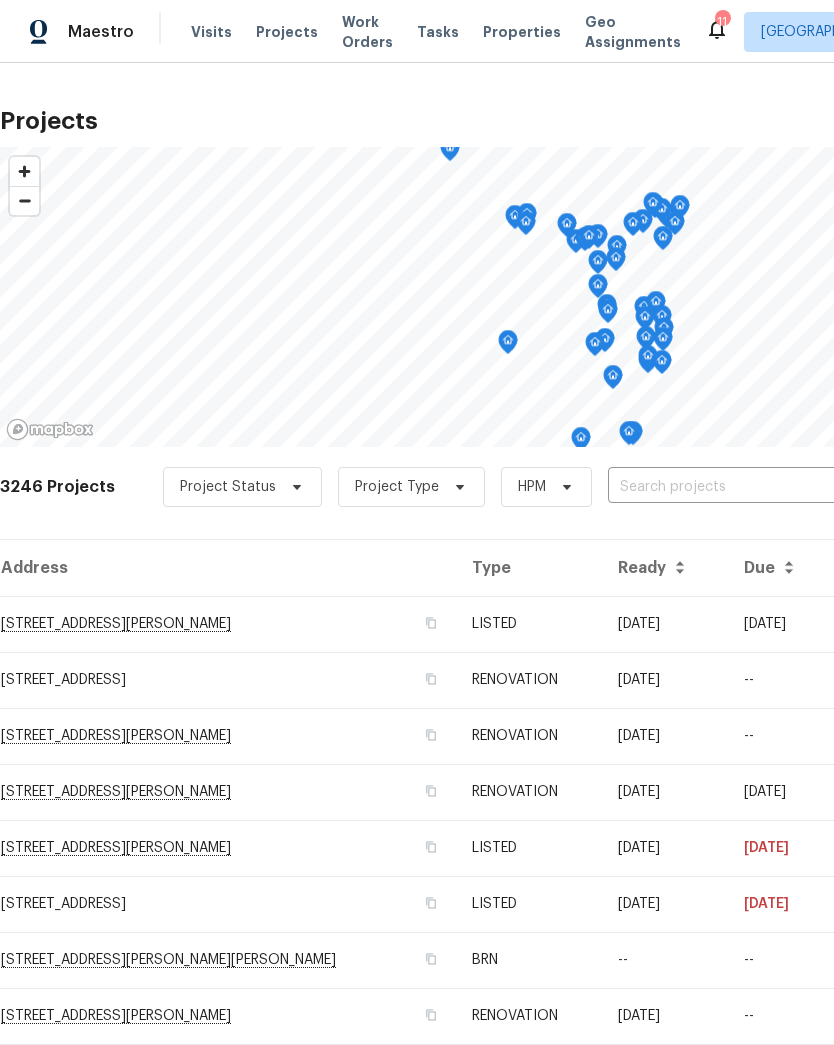 click at bounding box center (722, 487) 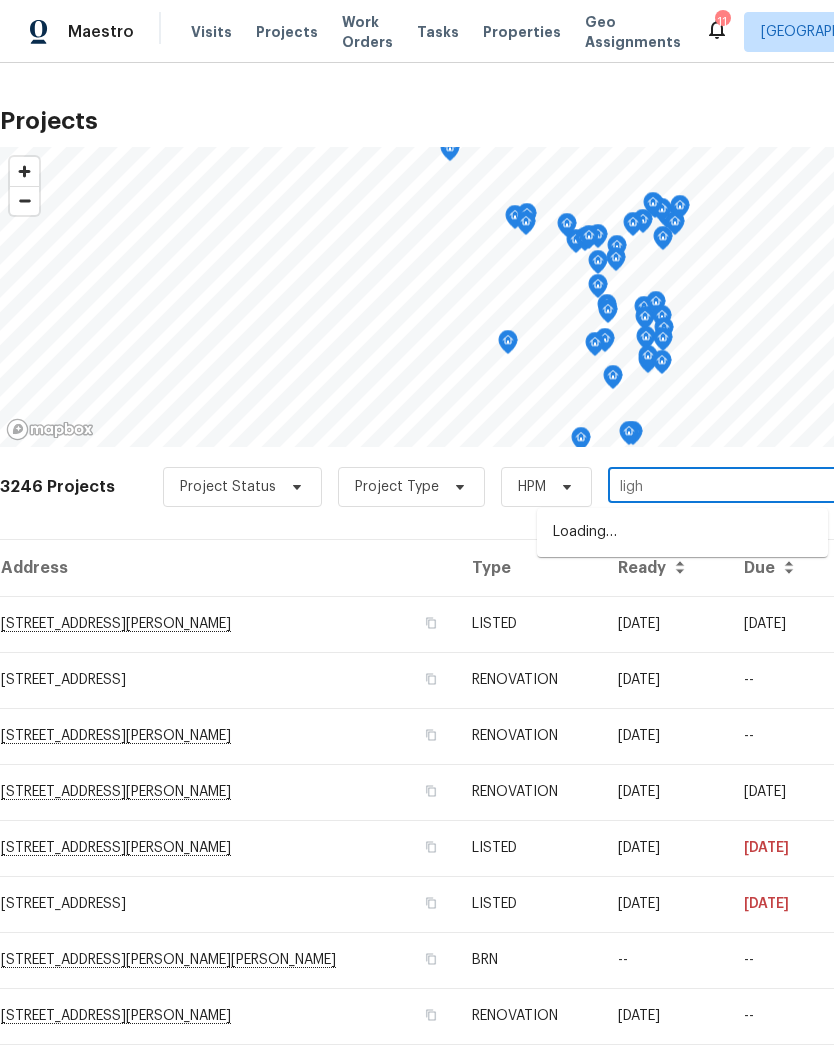 type on "light" 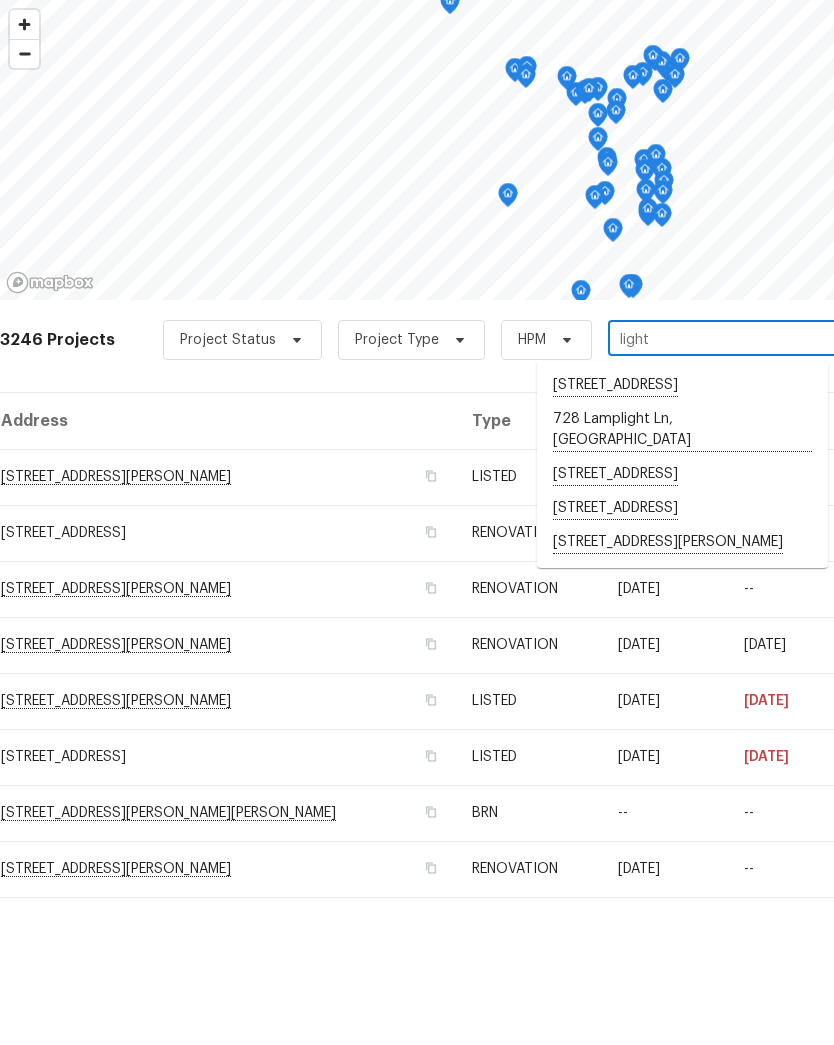 click on "817 Lightwood Dr, Hazelwood, MO 63042" at bounding box center (682, 690) 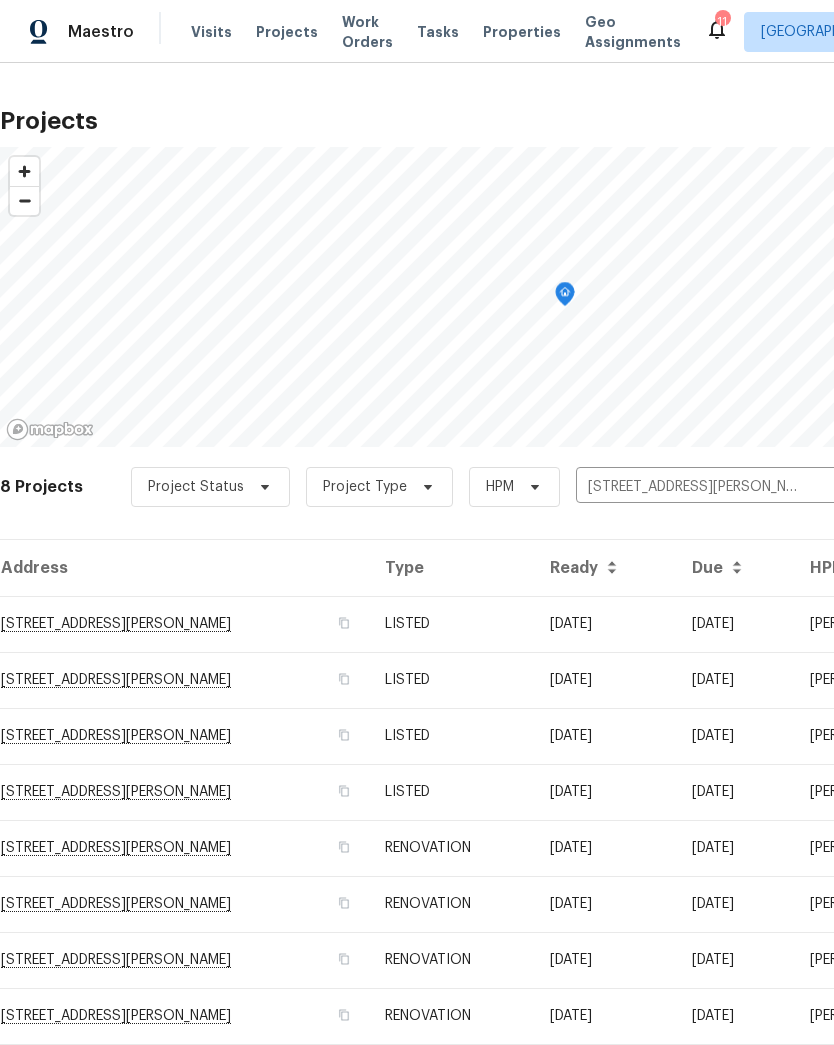 click on "817 Lightwood Dr, Hazelwood, MO 63042" at bounding box center [184, 624] 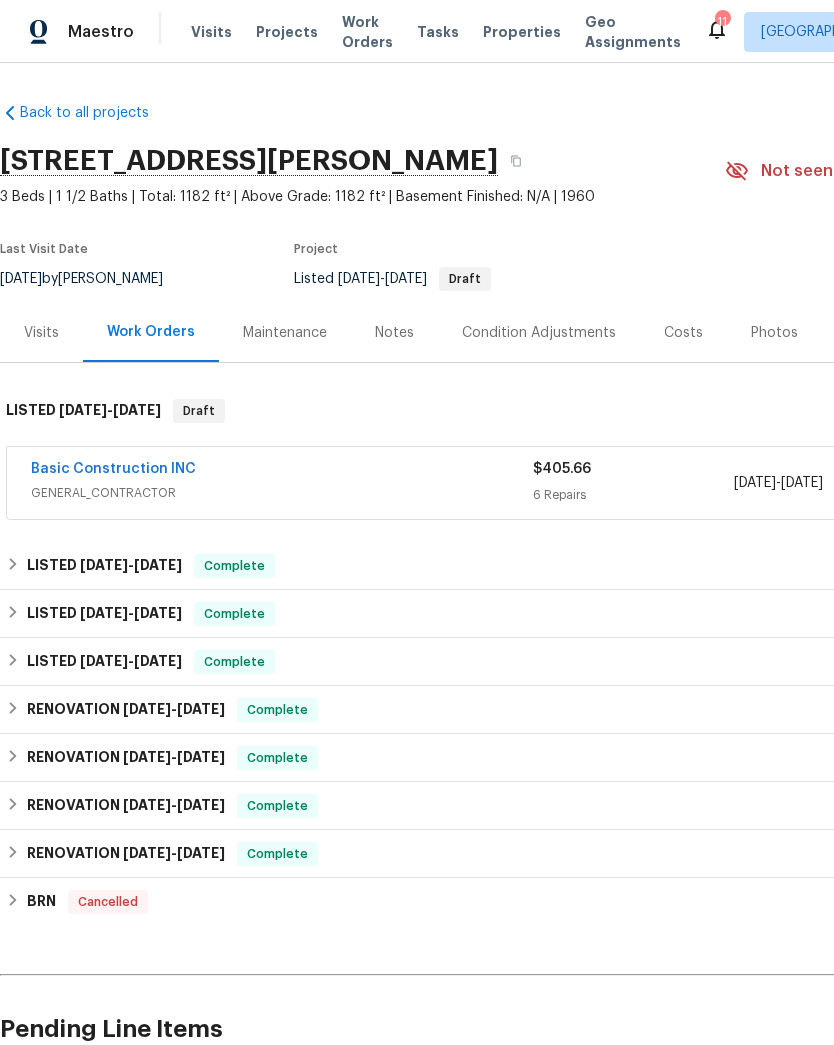 click on "Basic Construction INC" at bounding box center (113, 469) 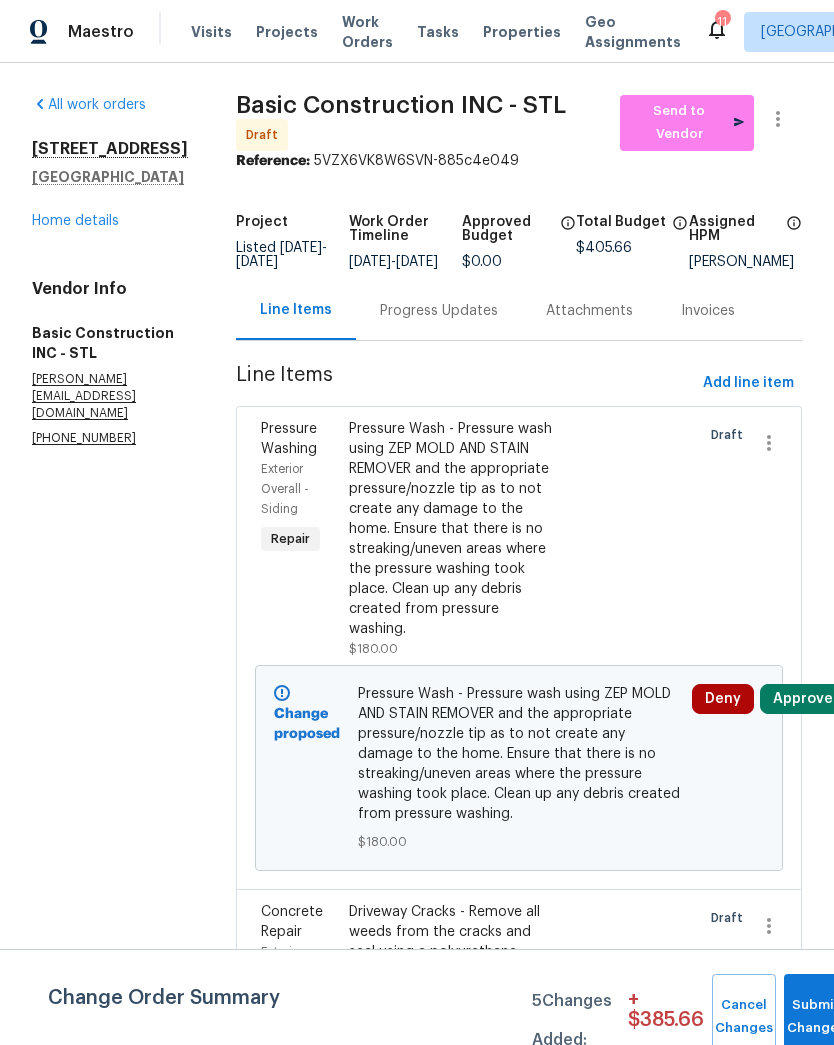 click on "Pressure Wash - Pressure wash using ZEP MOLD AND STAIN REMOVER and the appropriate pressure/nozzle tip as to not create any damage to the home. Ensure that there is no streaking/uneven areas where the pressure washing took place. Clean up any debris created from pressure washing." at bounding box center [453, 529] 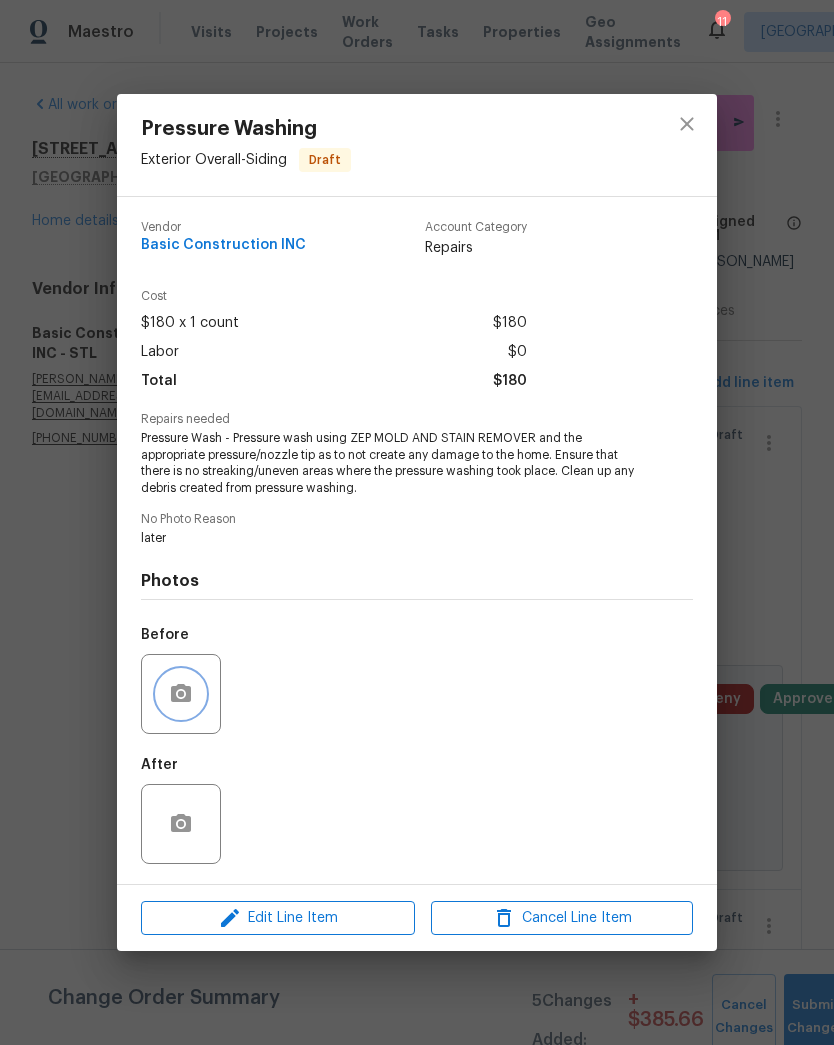 click 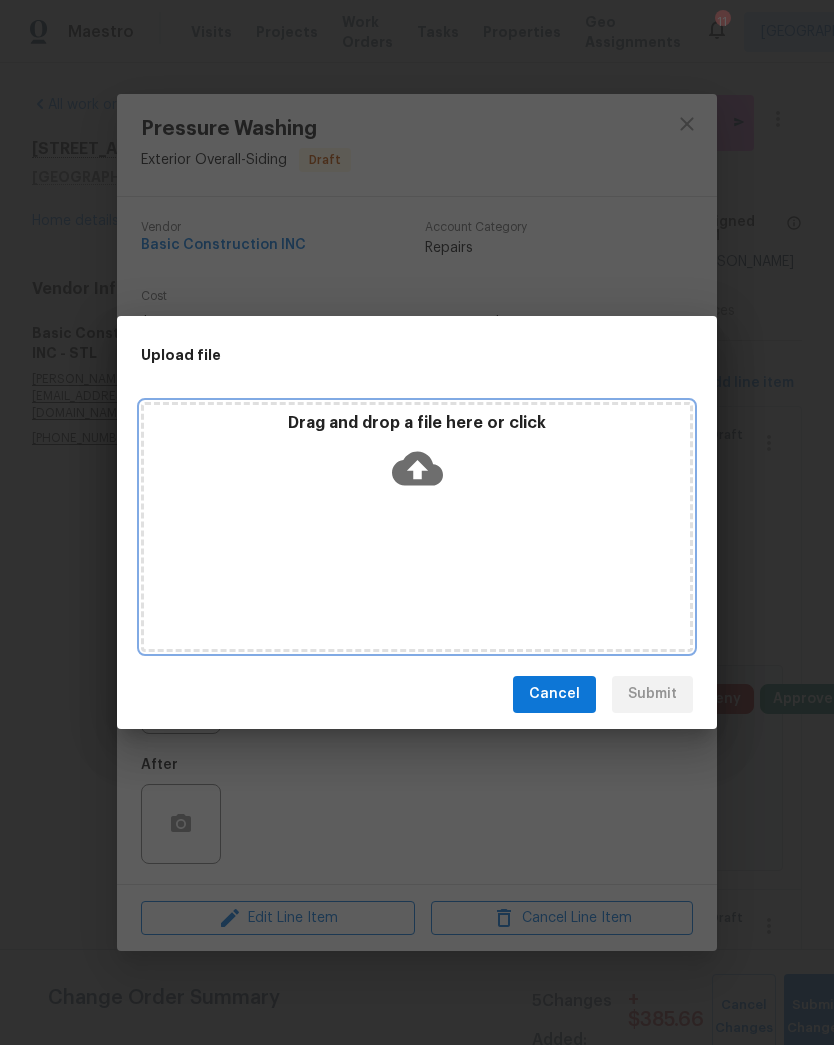 click 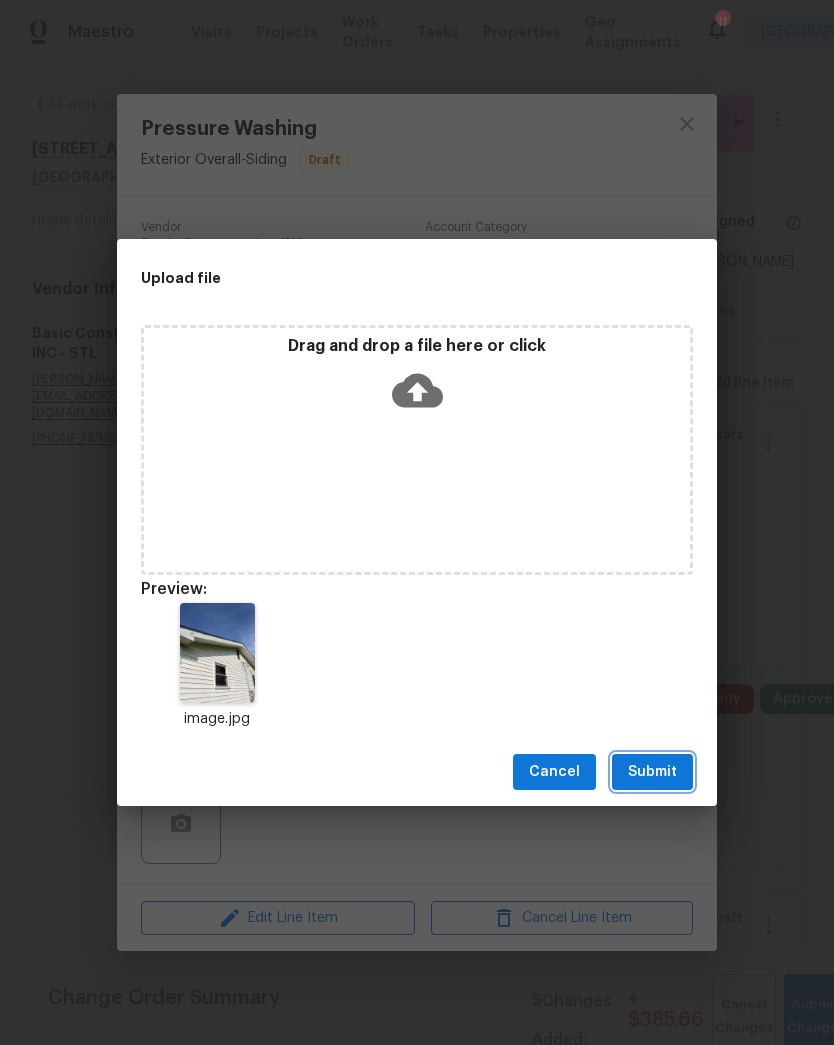 click on "Submit" at bounding box center (652, 772) 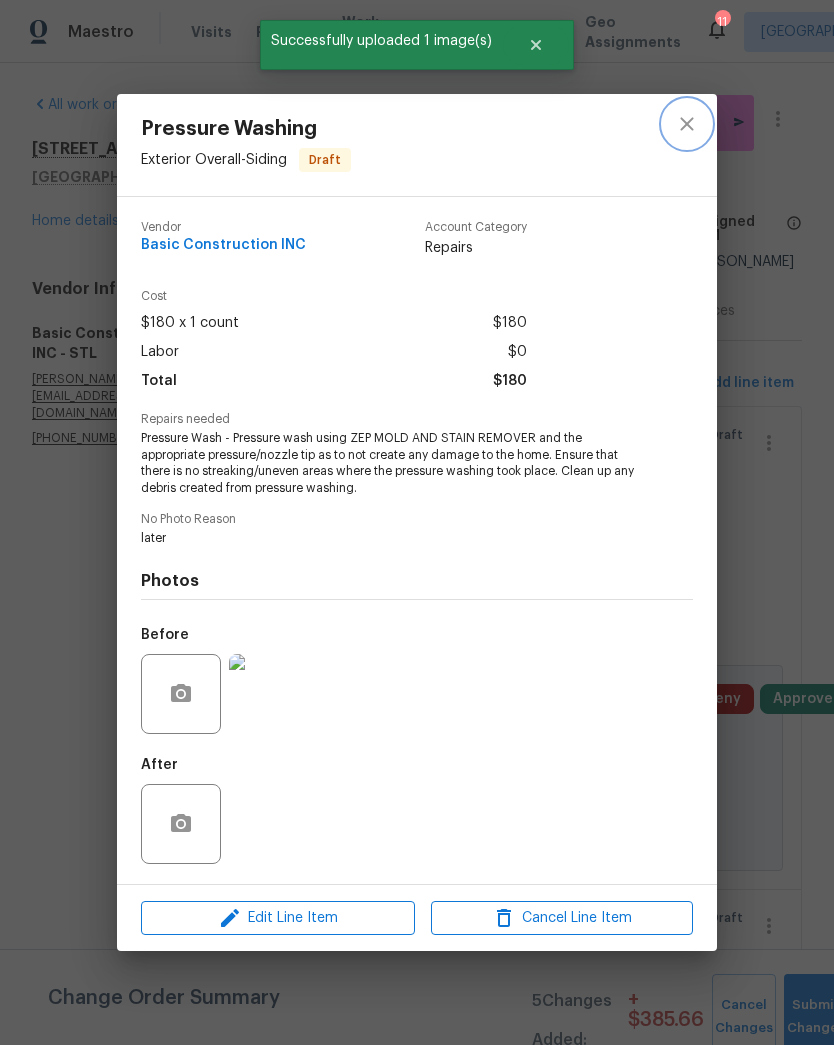 click 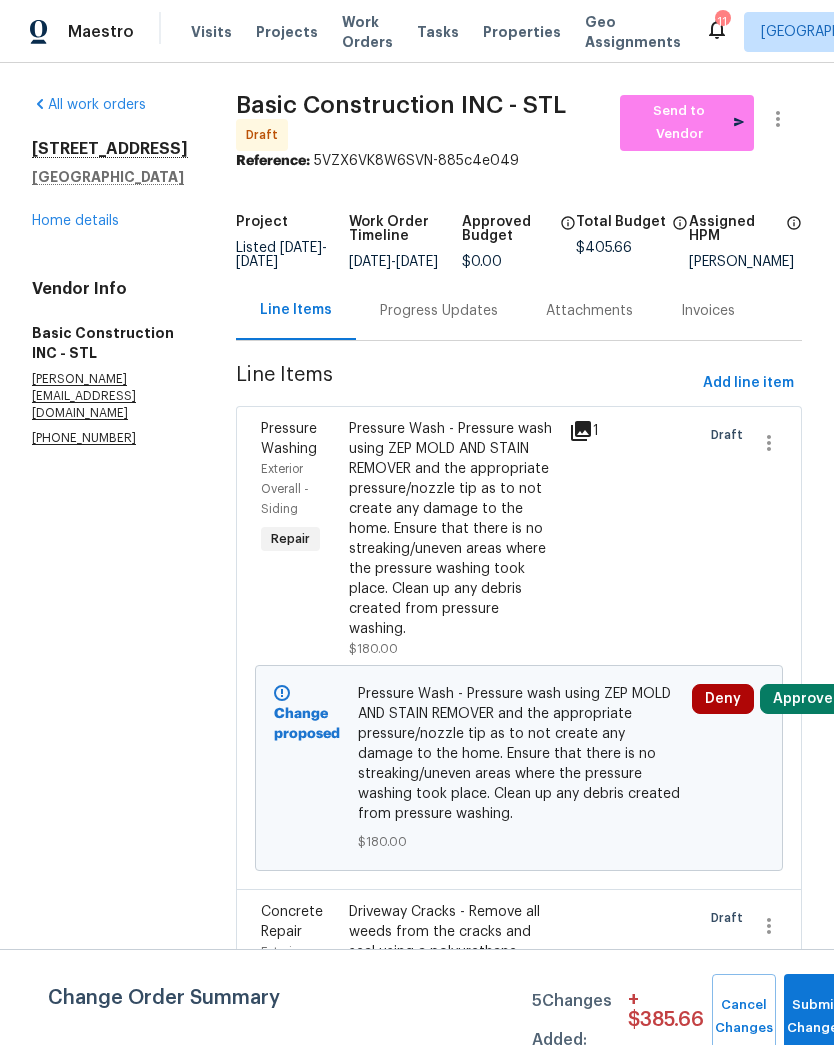 scroll, scrollTop: 0, scrollLeft: 0, axis: both 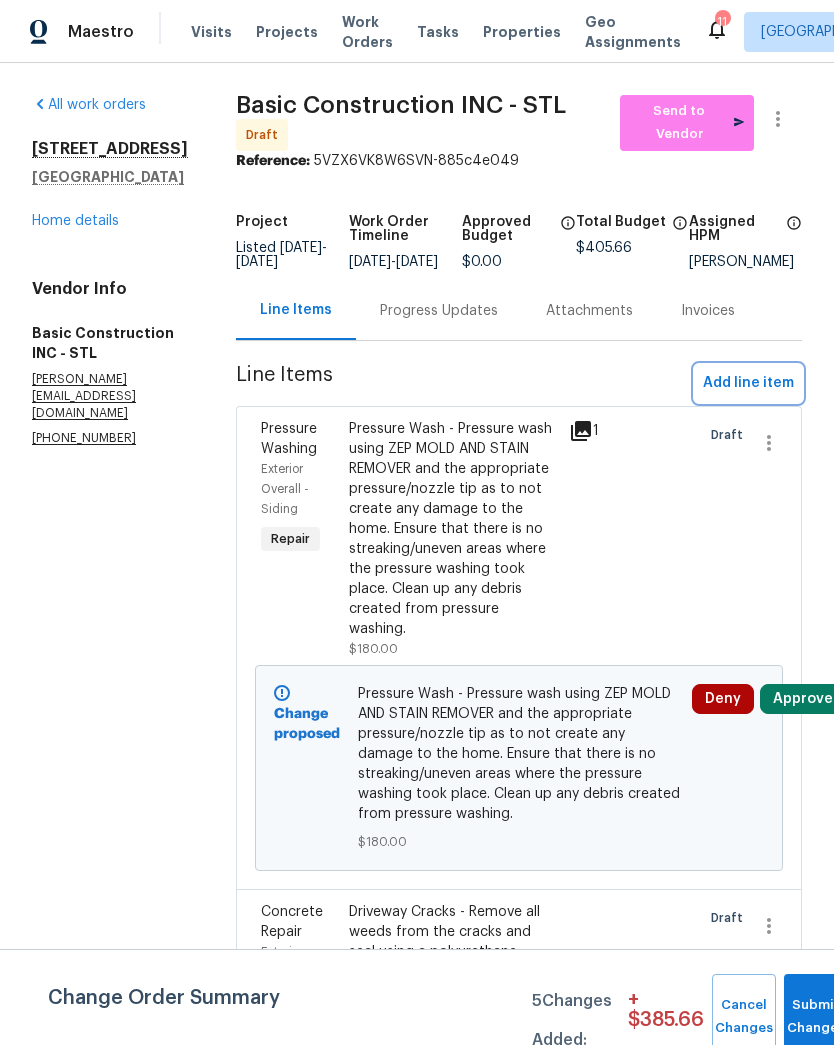 click on "Add line item" at bounding box center [748, 383] 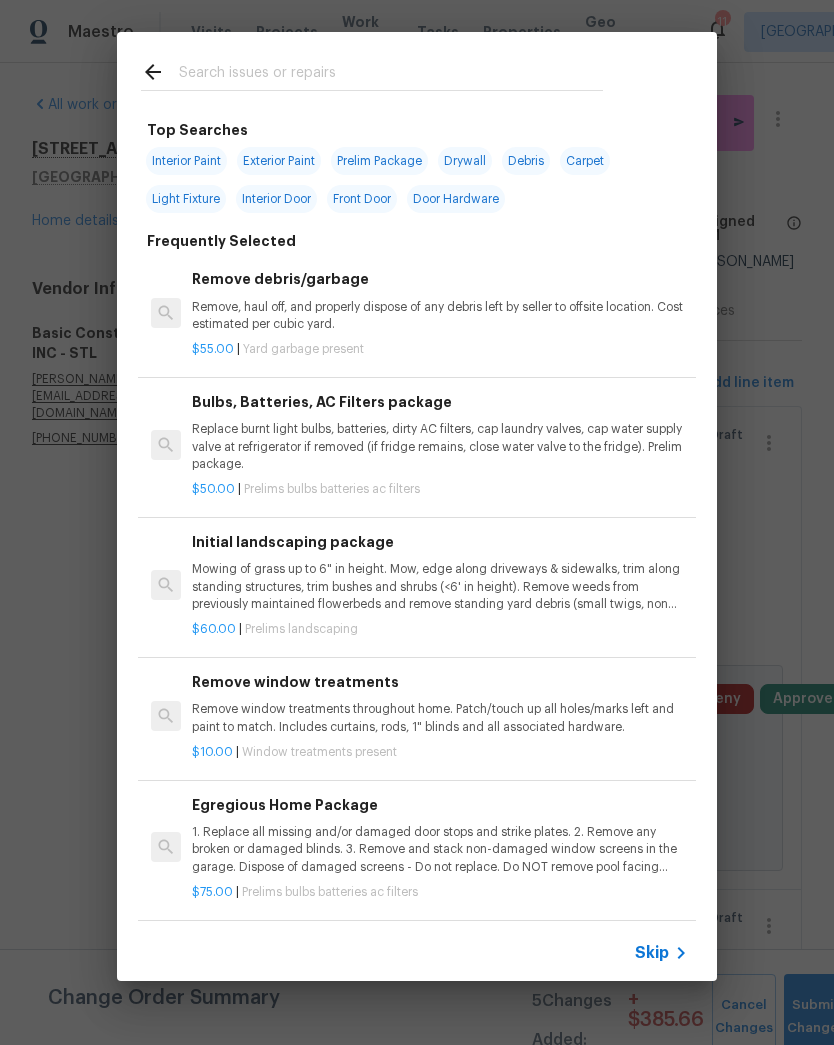 click at bounding box center (391, 75) 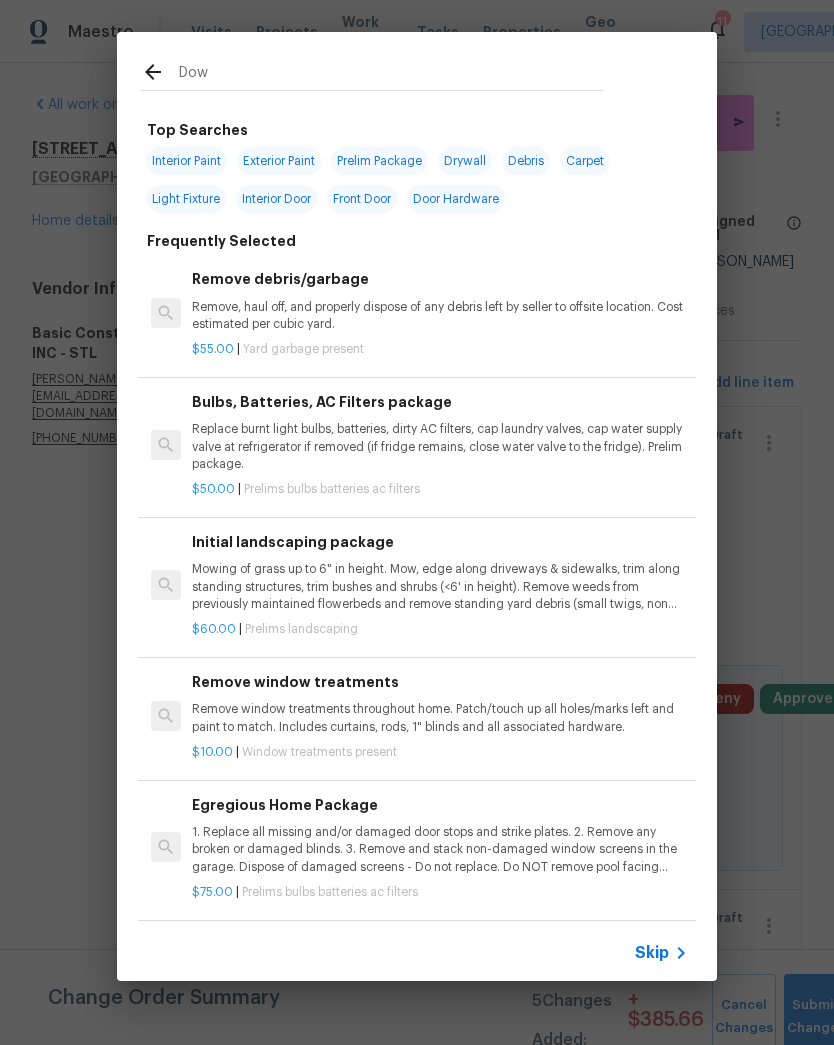 type on "Down" 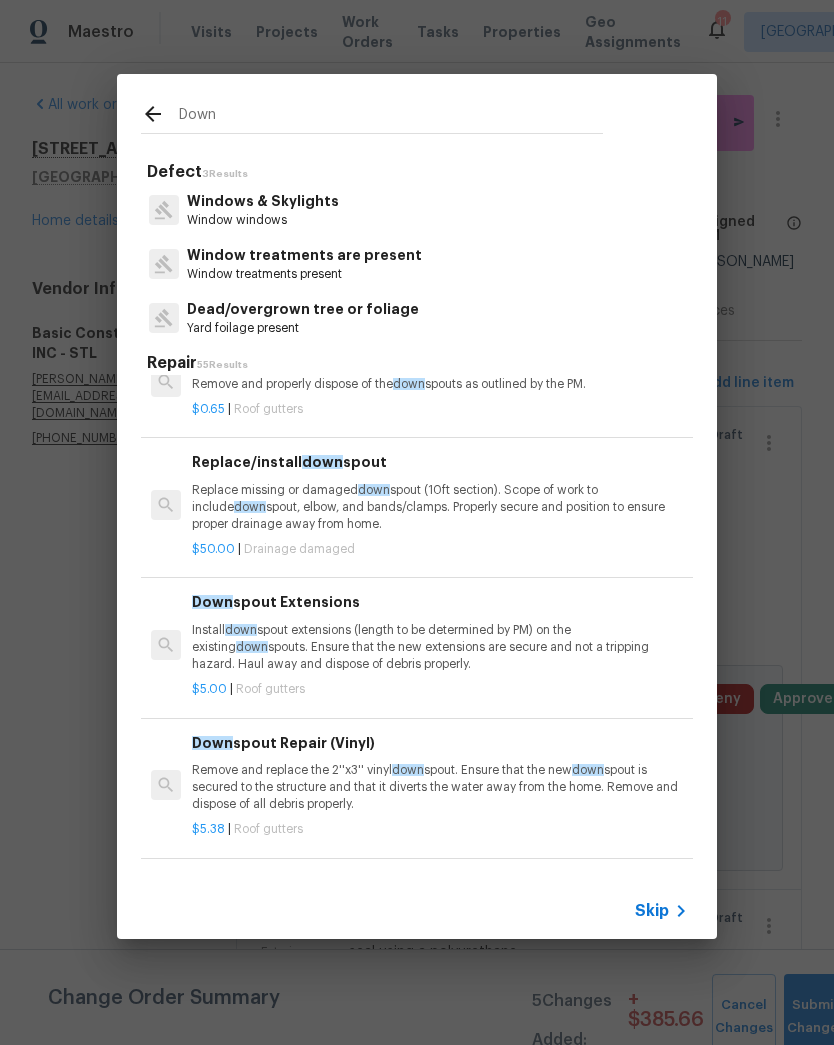 scroll, scrollTop: 51, scrollLeft: 0, axis: vertical 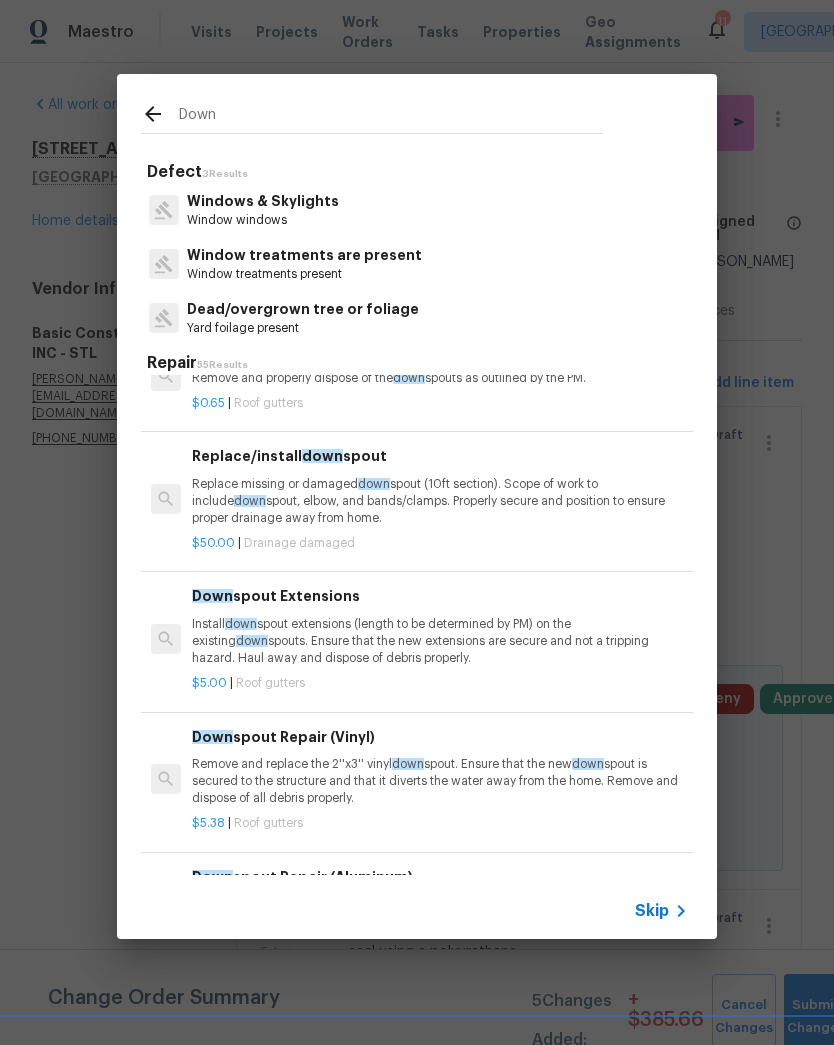 click on "Replace missing or damaged  down spout (10ft section). Scope of work to include  down spout, elbow, and bands/clamps. Properly secure and position to ensure proper drainage away from home." at bounding box center [440, 501] 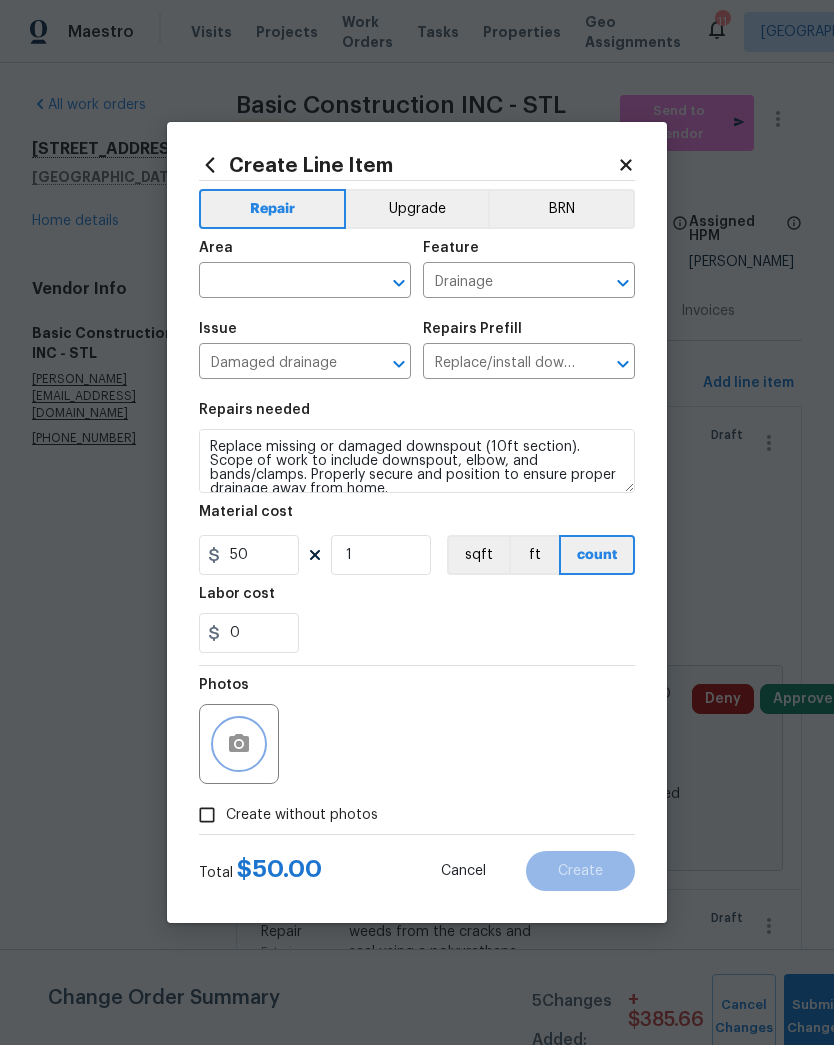 click 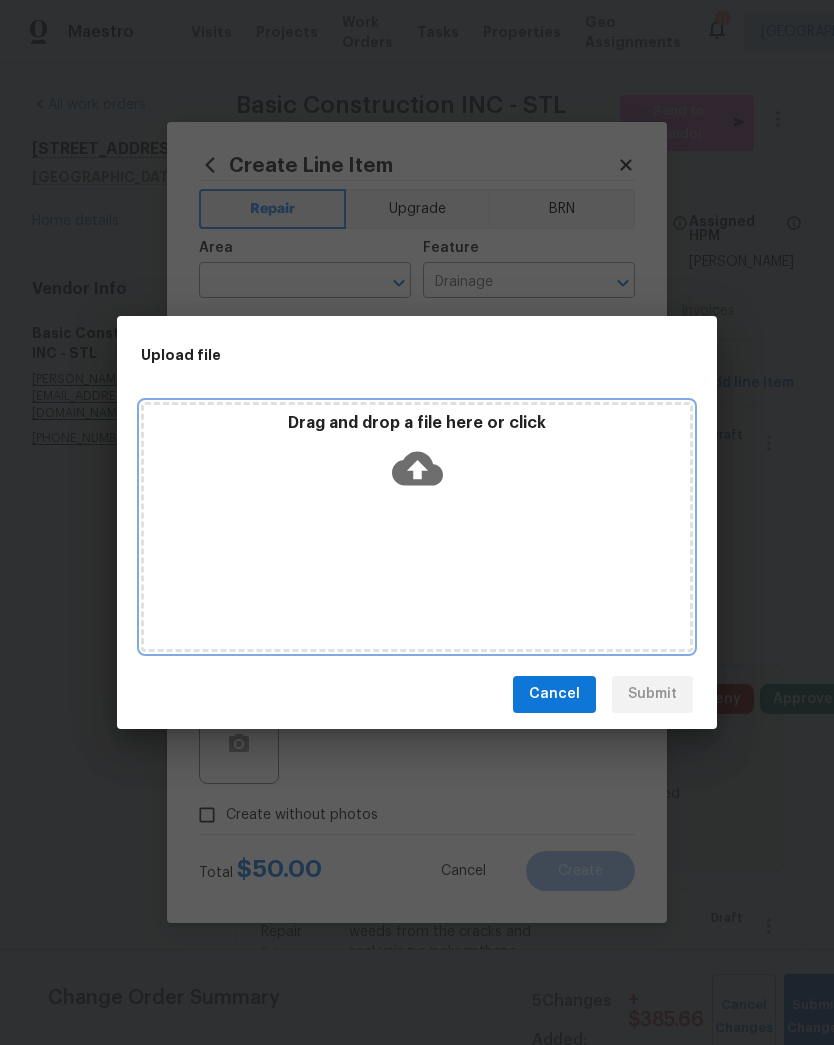 click 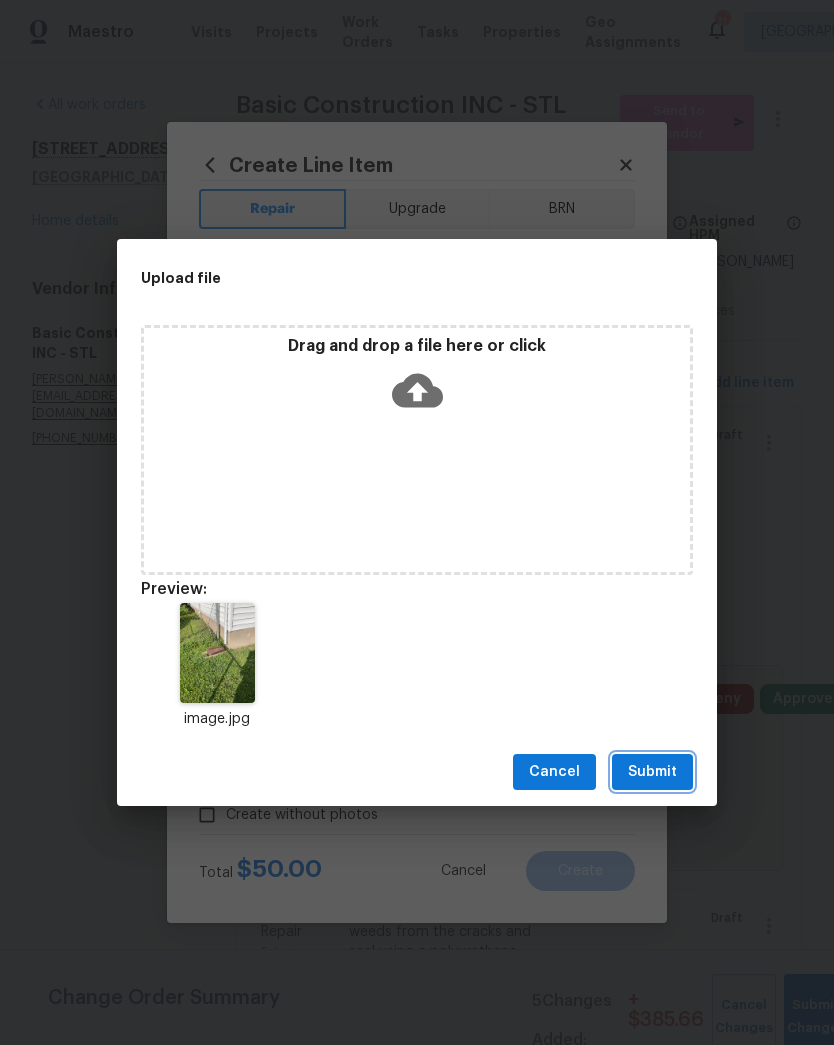 click on "Submit" at bounding box center (652, 772) 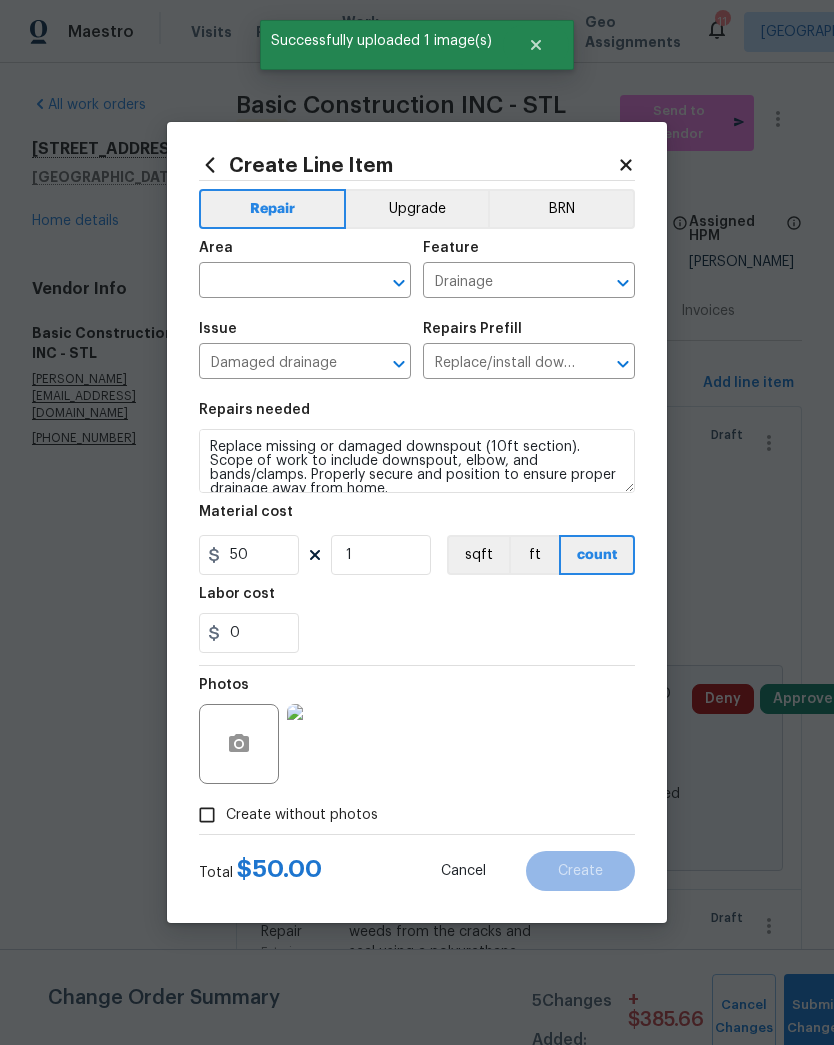 click at bounding box center (277, 282) 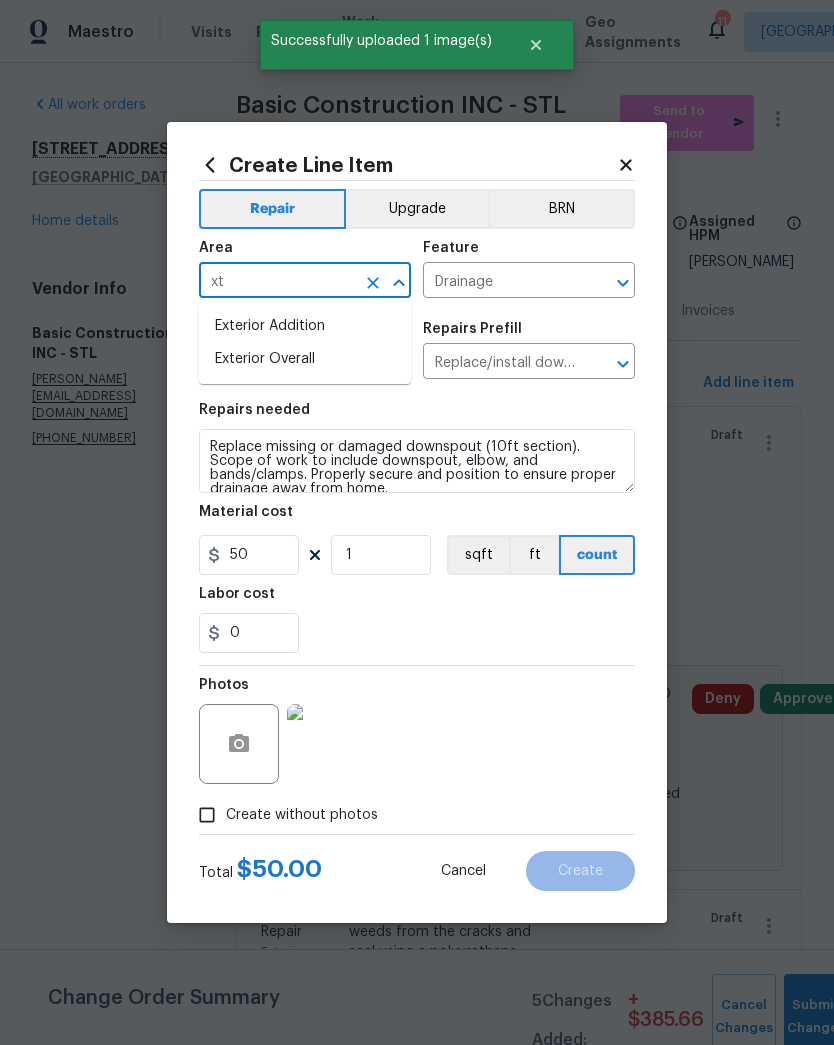 click on "Exterior Overall" at bounding box center [305, 359] 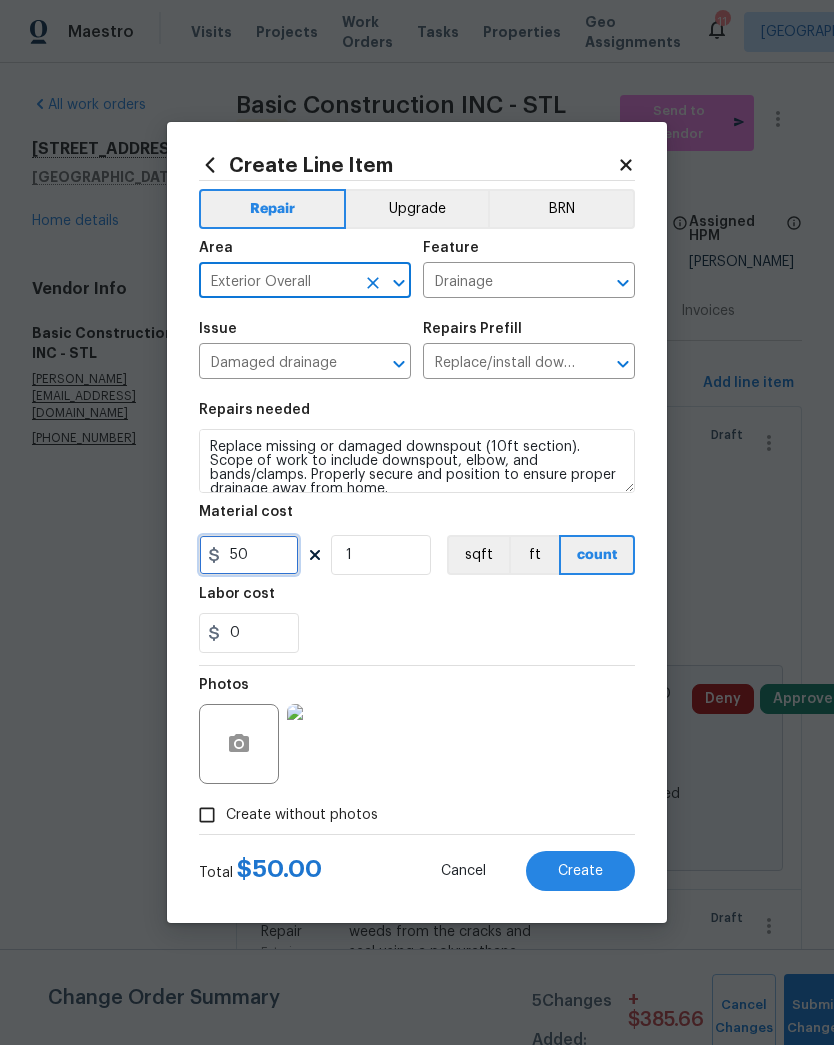 click on "50" at bounding box center (249, 555) 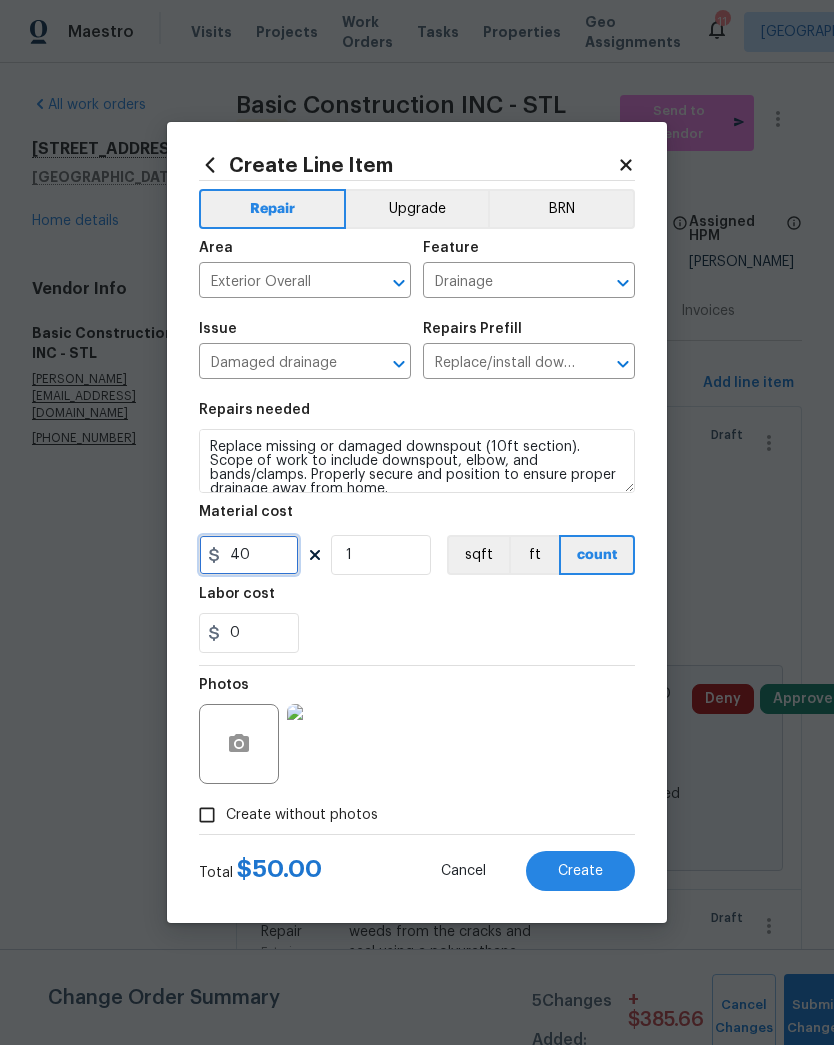 type on "40" 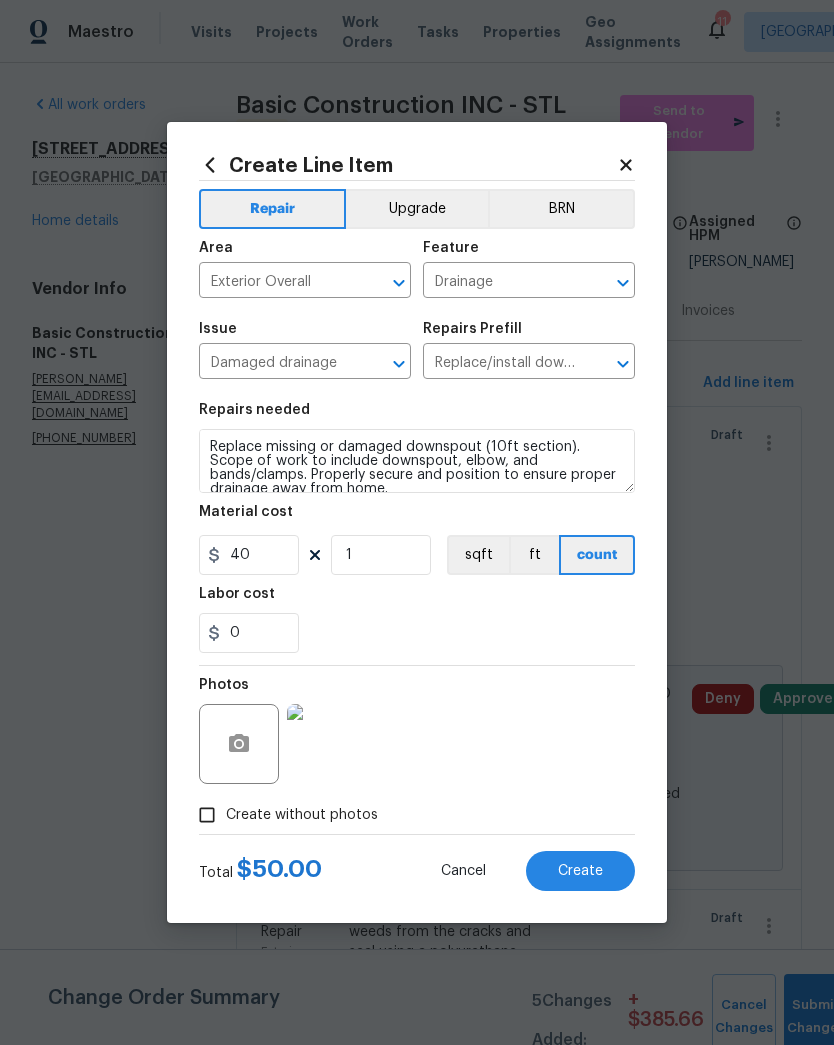 click on "Labor cost" at bounding box center [417, 600] 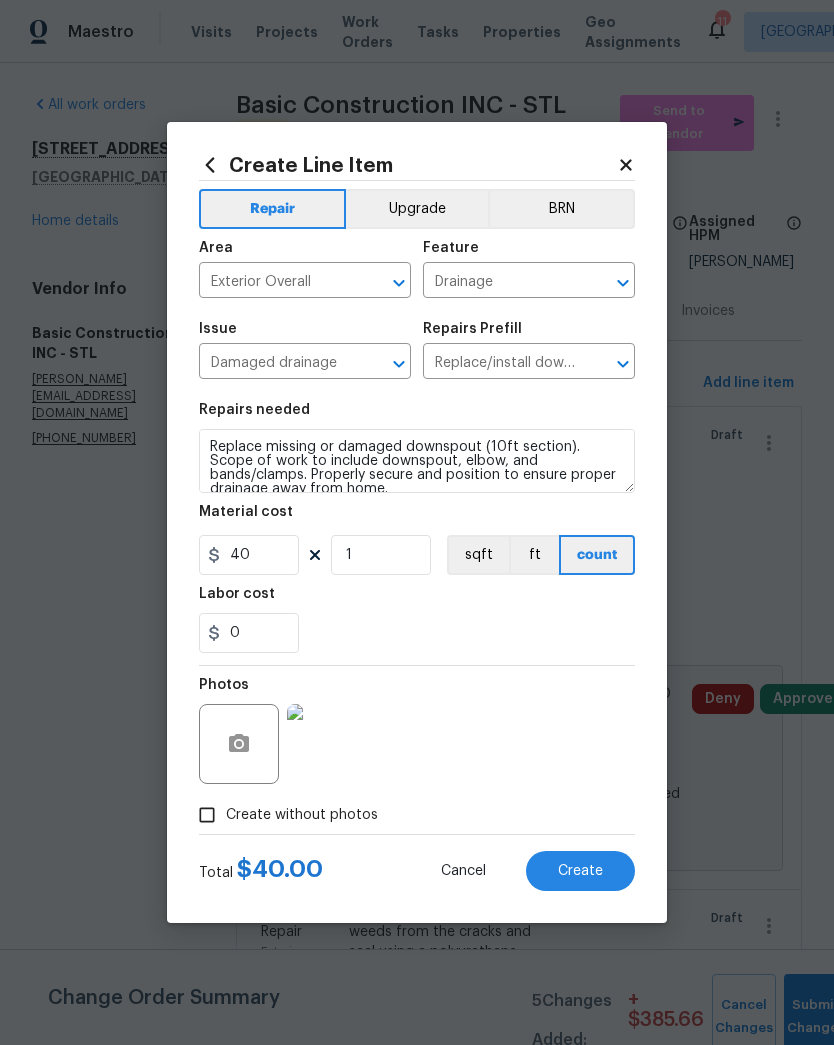click on "Create" at bounding box center [580, 871] 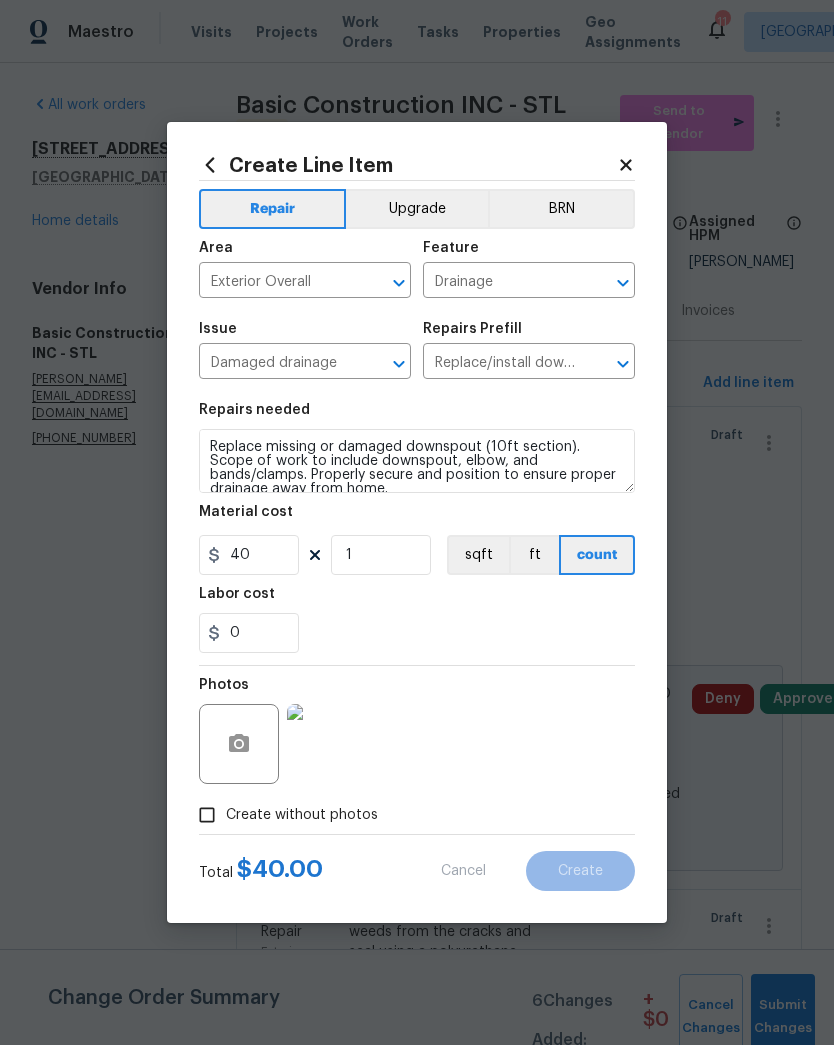 type on "0" 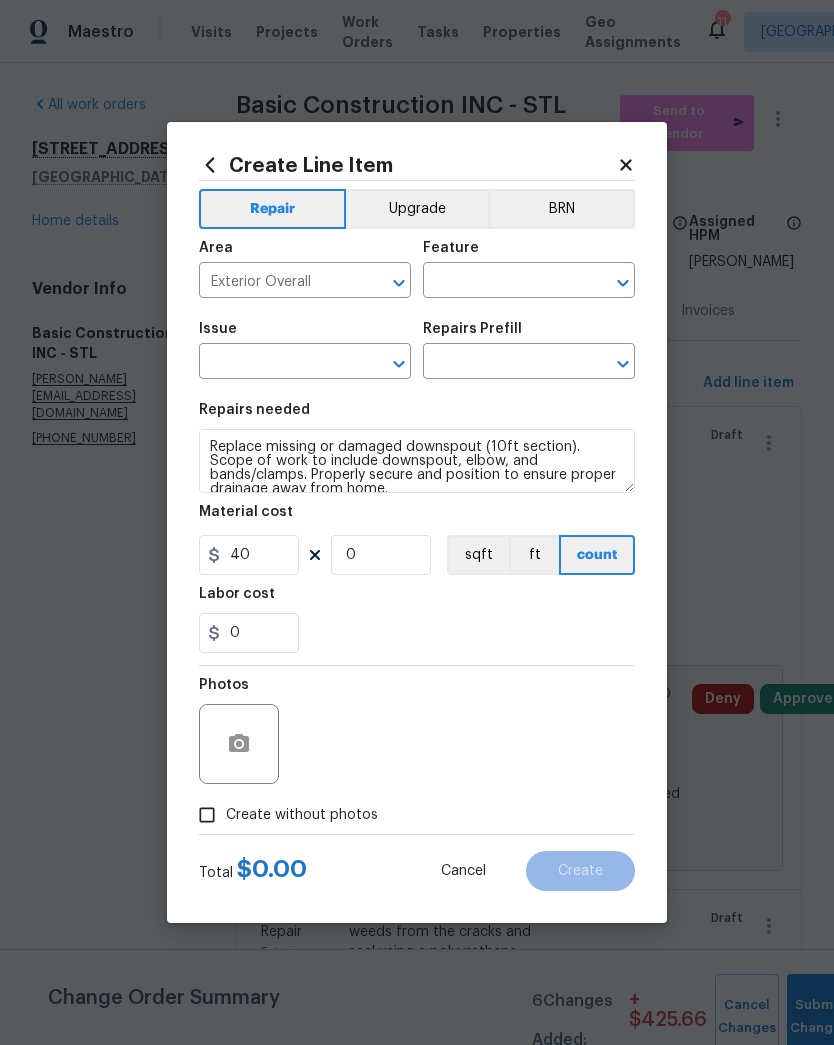 type 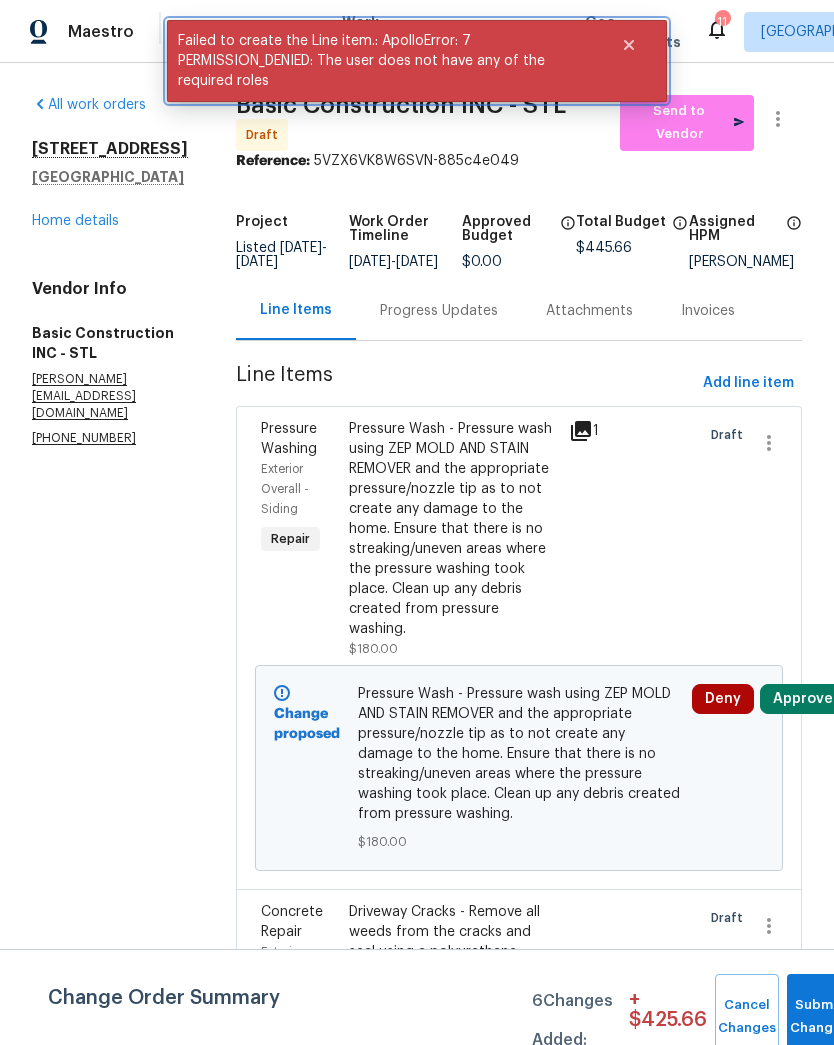 click 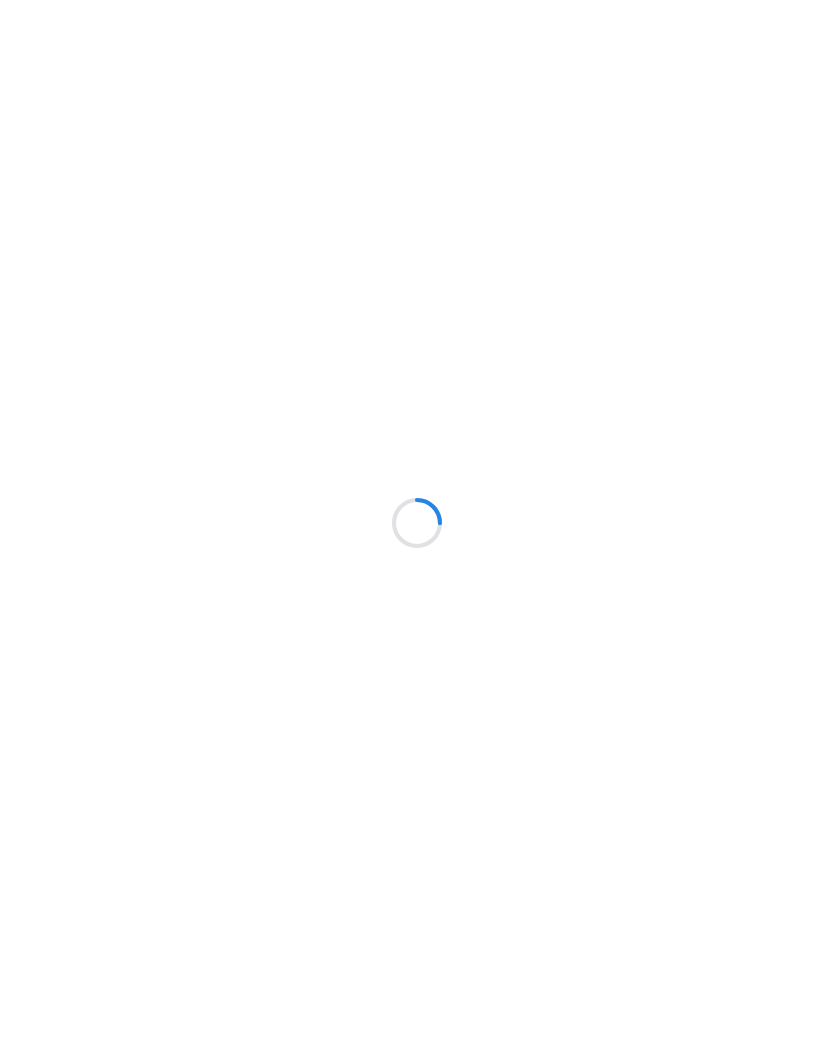 scroll, scrollTop: 0, scrollLeft: 0, axis: both 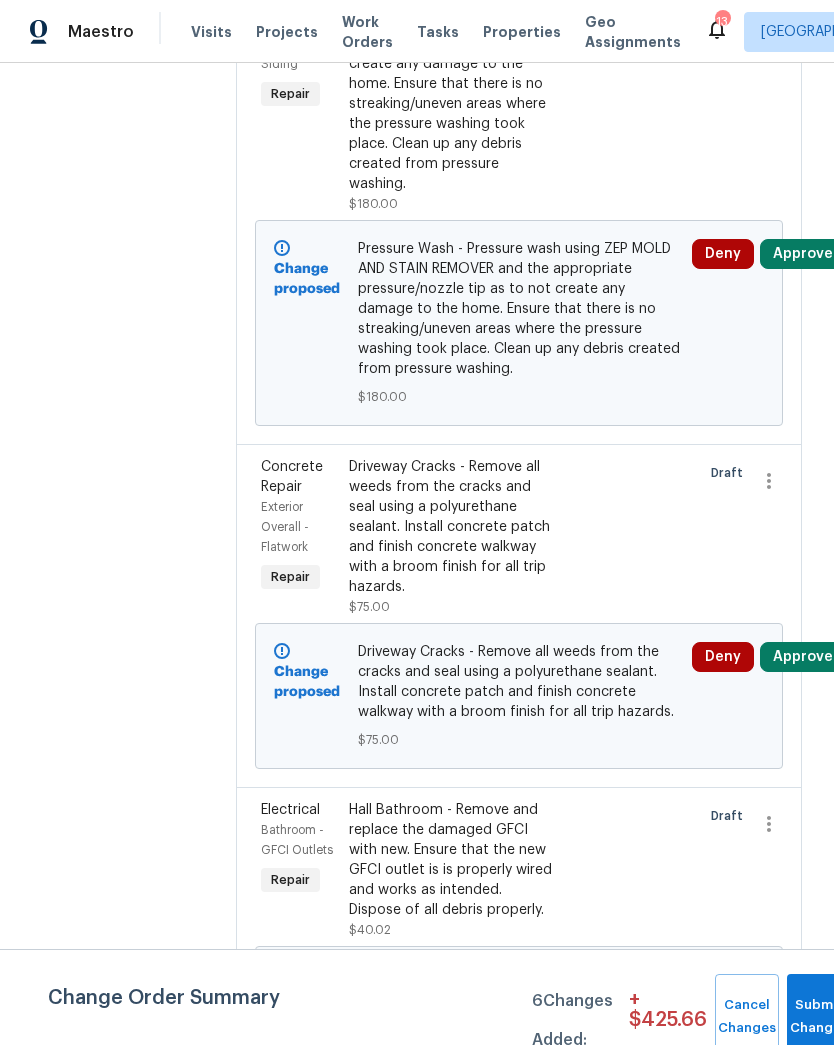 click on "Driveway Cracks - Remove all weeds from the cracks and seal using a polyurethane sealant. Install concrete patch and finish concrete walkway with a broom finish for all trip hazards." at bounding box center [453, 527] 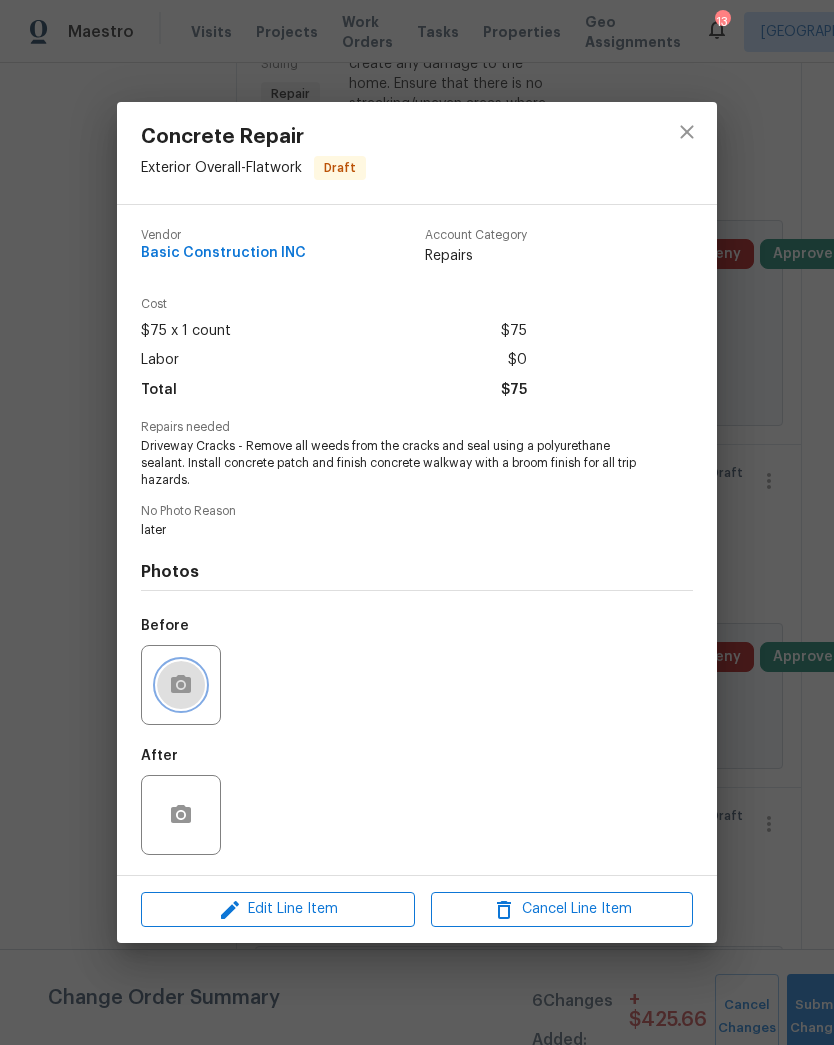 click at bounding box center [181, 685] 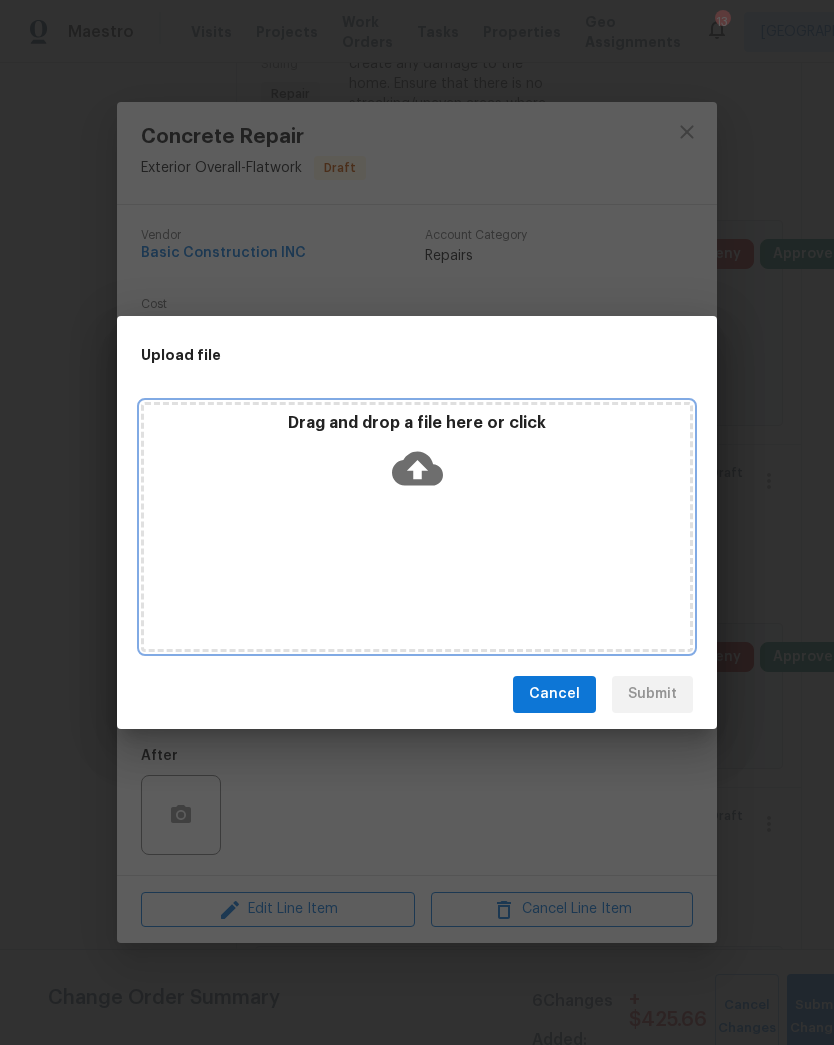 click 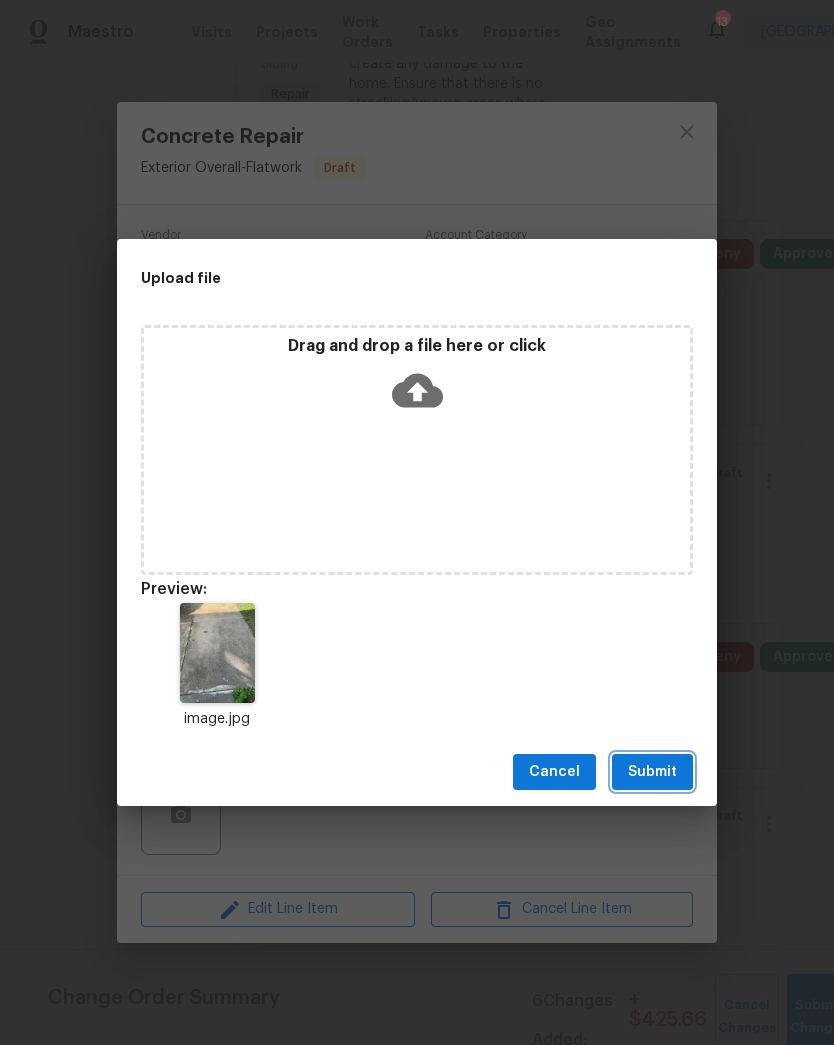 click on "Submit" at bounding box center [652, 772] 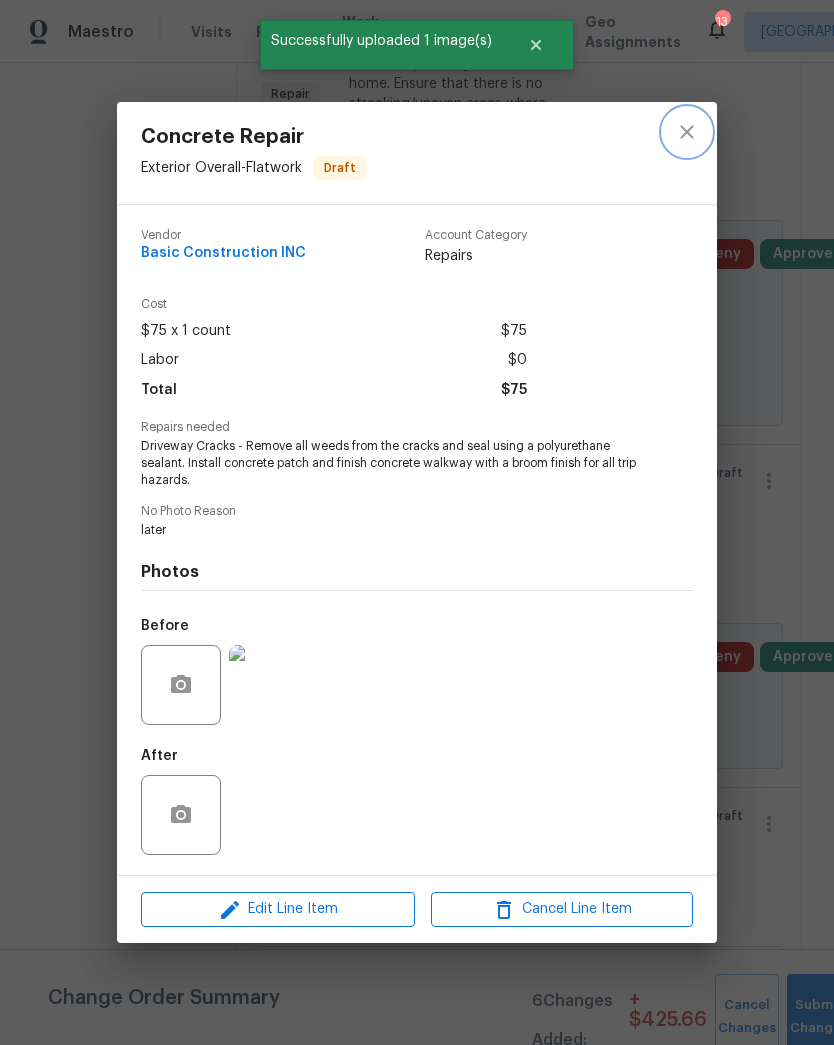 click 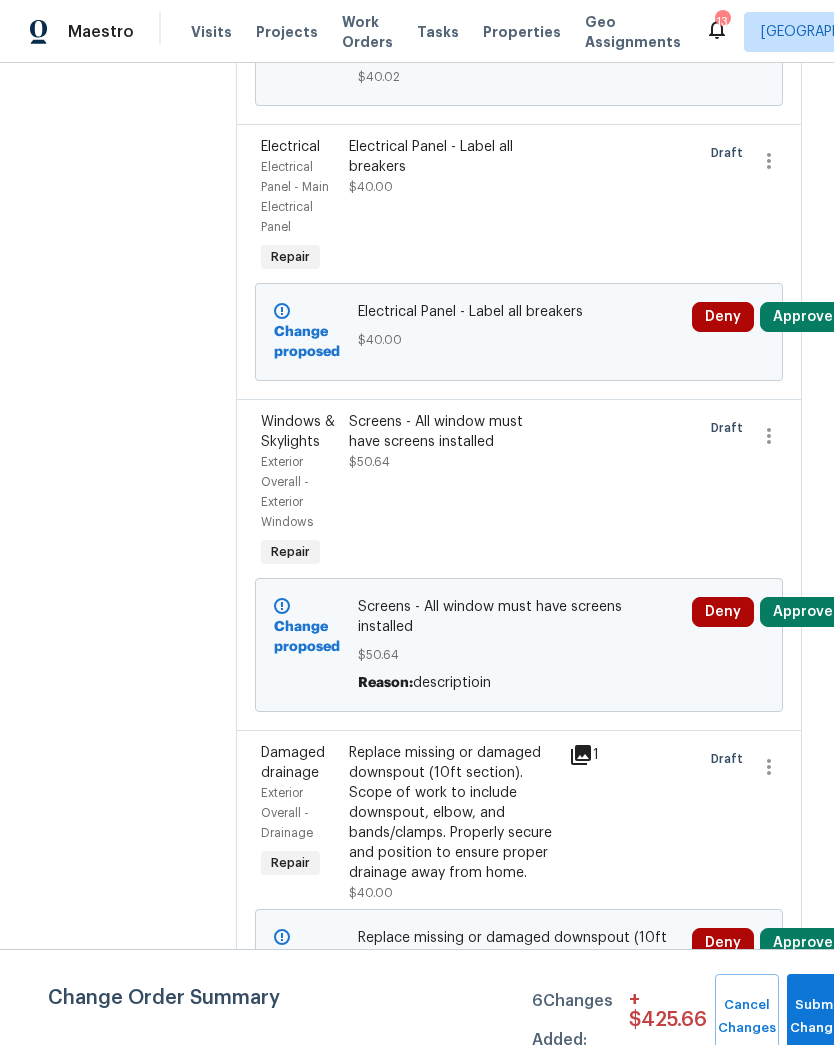 scroll, scrollTop: 1432, scrollLeft: 0, axis: vertical 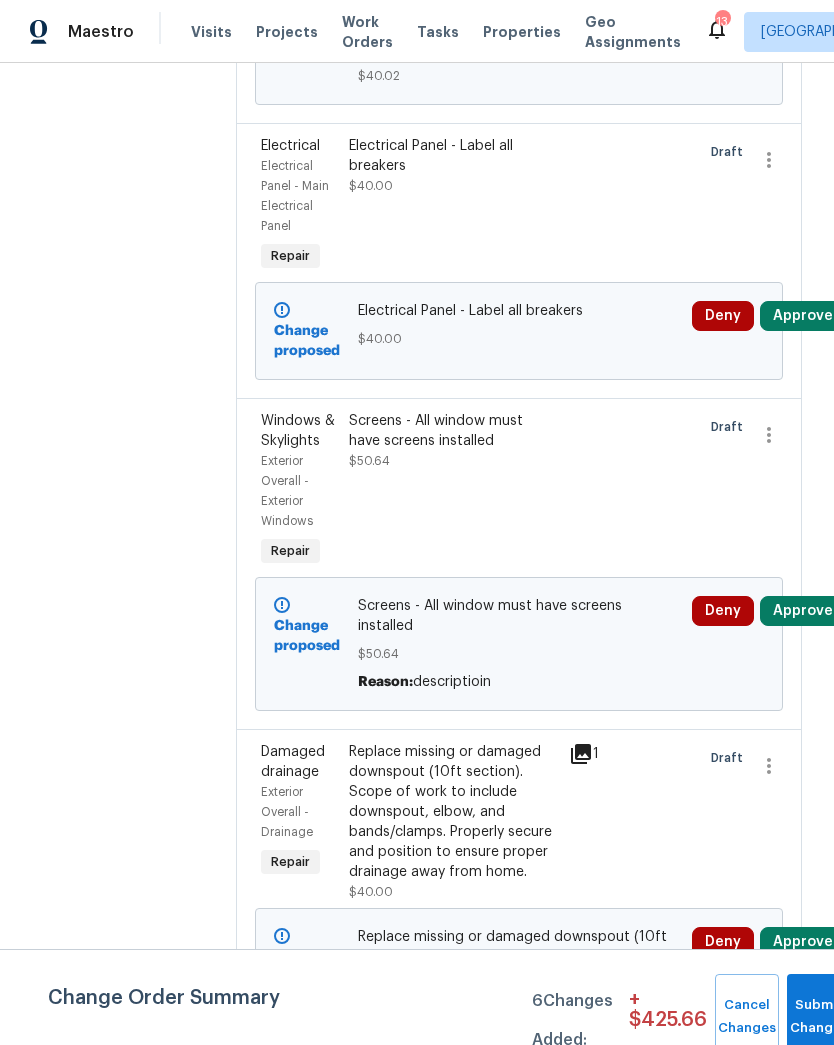 click on "Replace missing or damaged downspout (10ft section). Scope of work to include downspout, elbow, and bands/clamps. Properly secure and position to ensure proper drainage away from home." at bounding box center (453, 812) 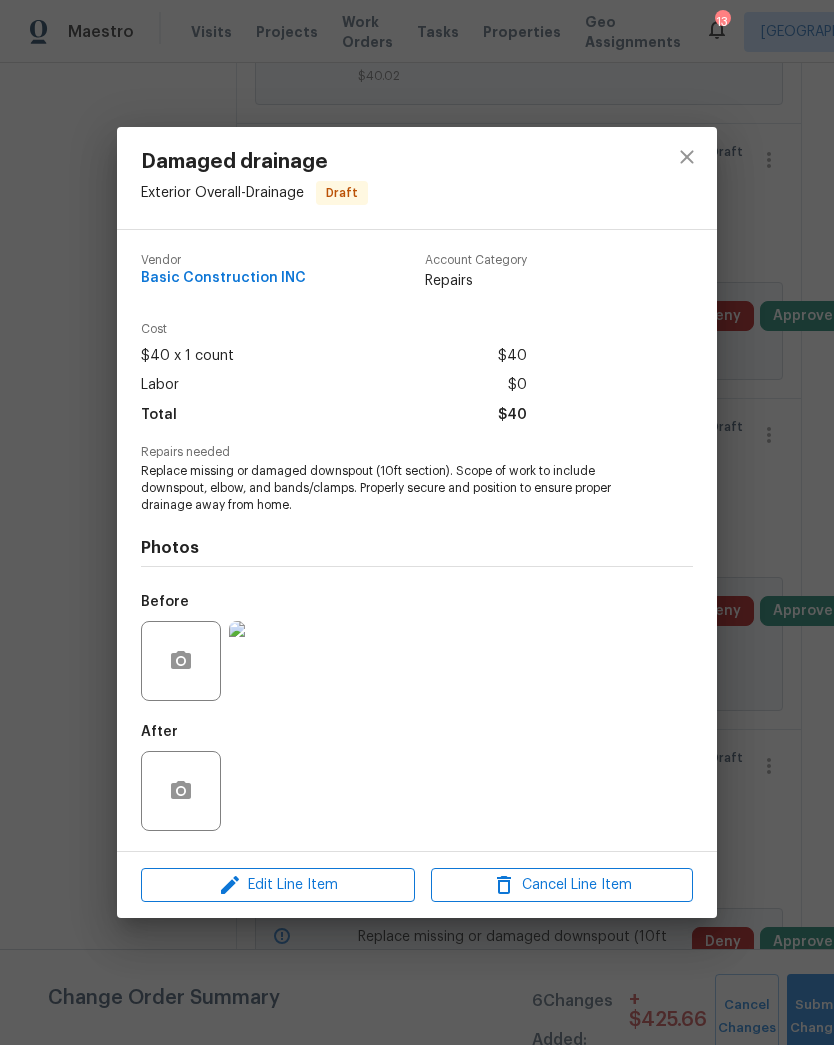 click at bounding box center [687, 157] 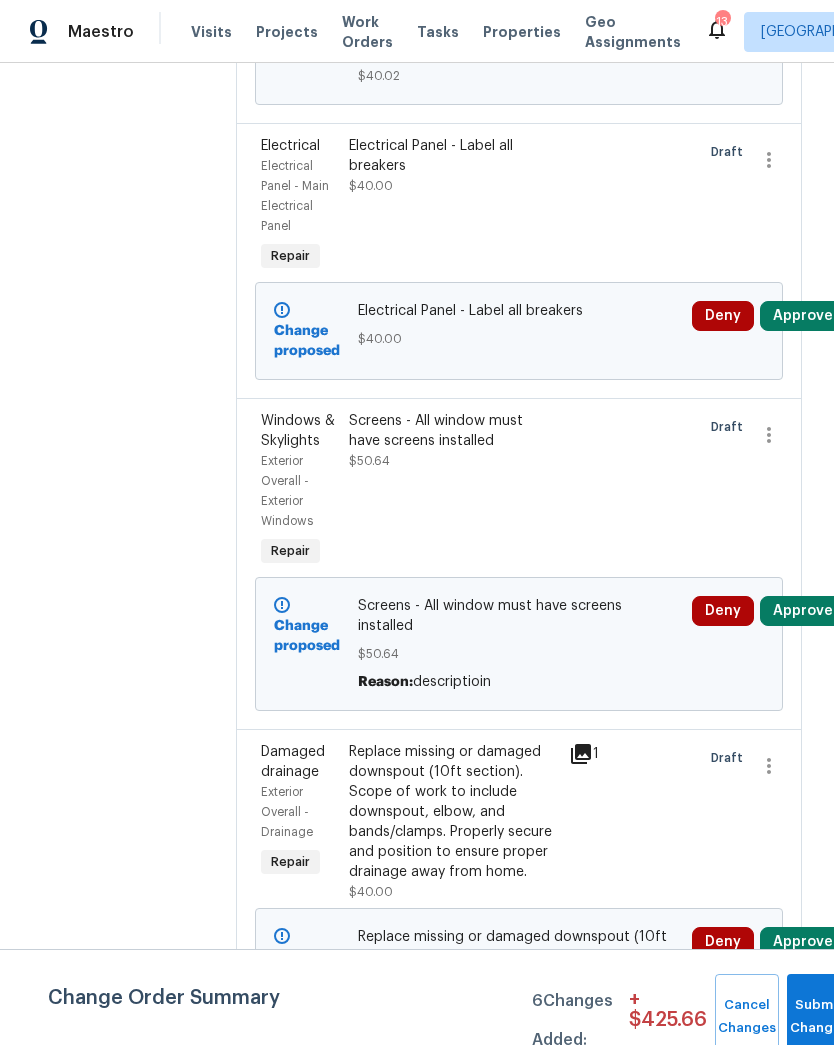 click on "Screens - All window must have screens installed" at bounding box center (453, 431) 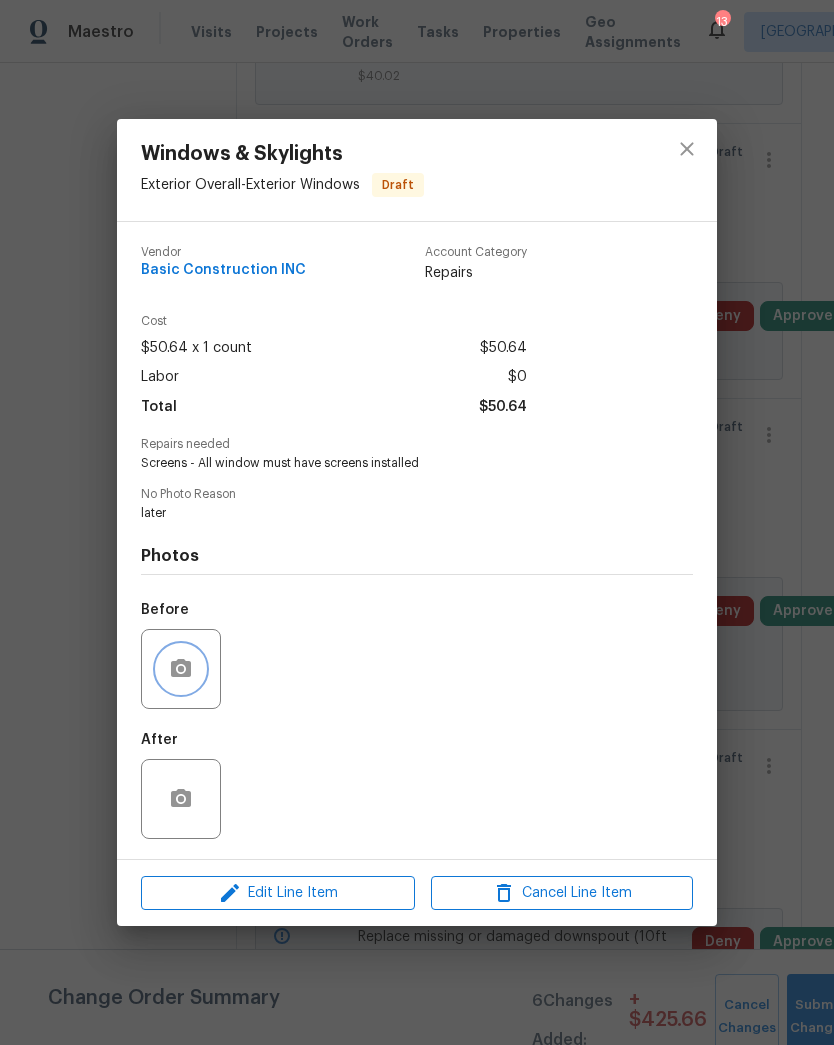 click at bounding box center [181, 669] 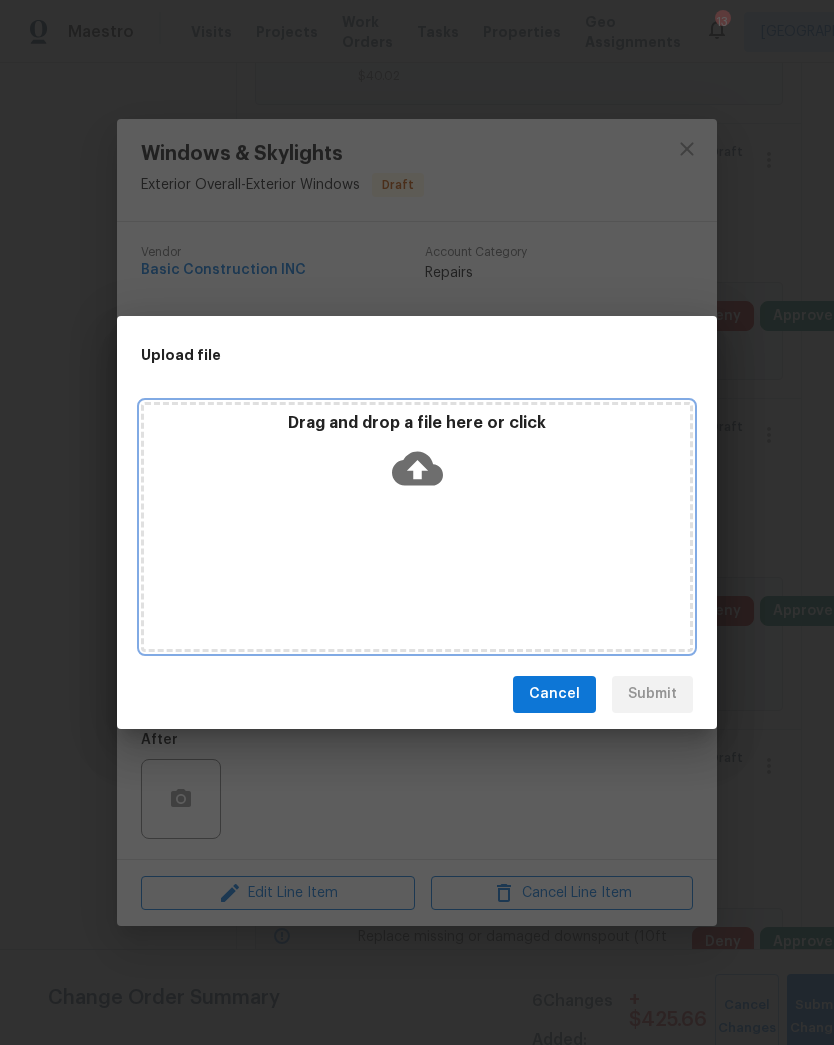 click 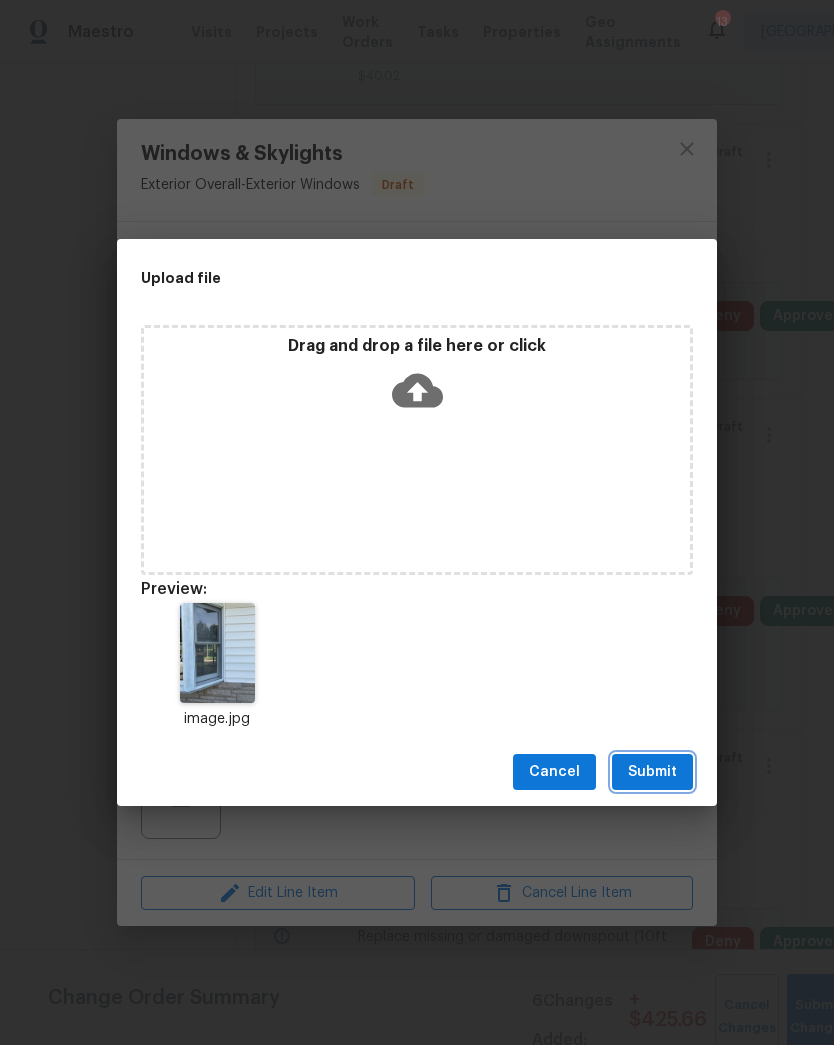 click on "Submit" at bounding box center [652, 772] 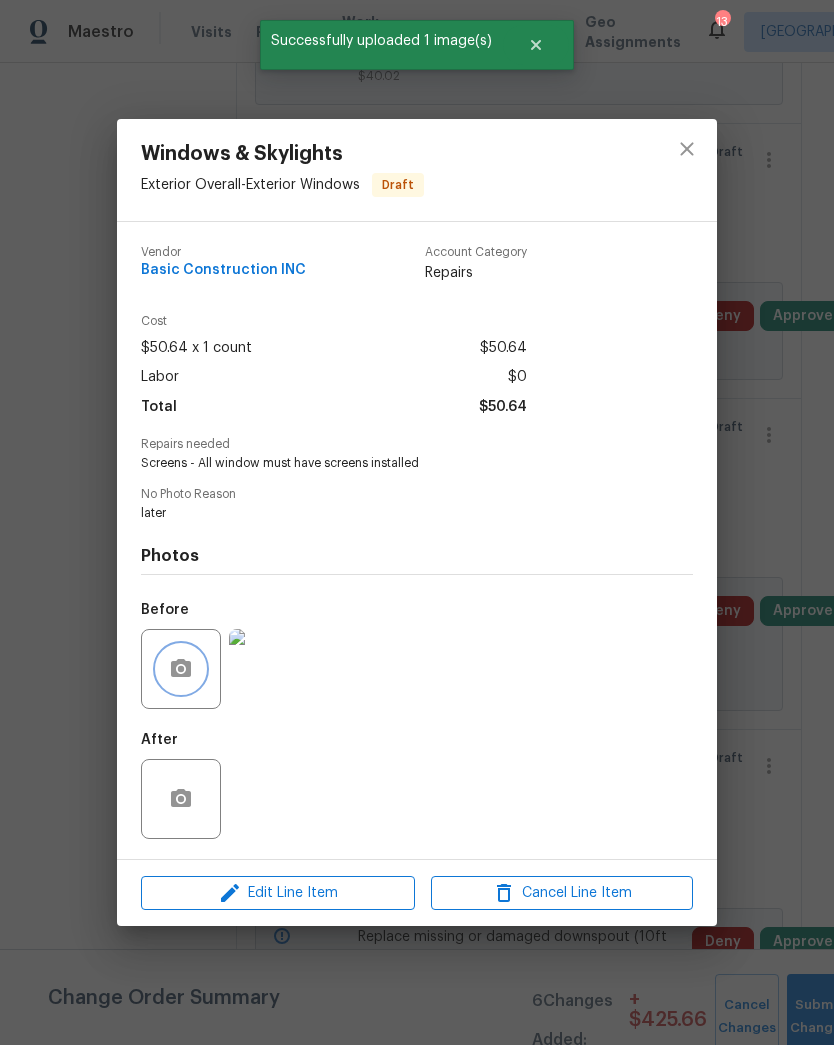 click 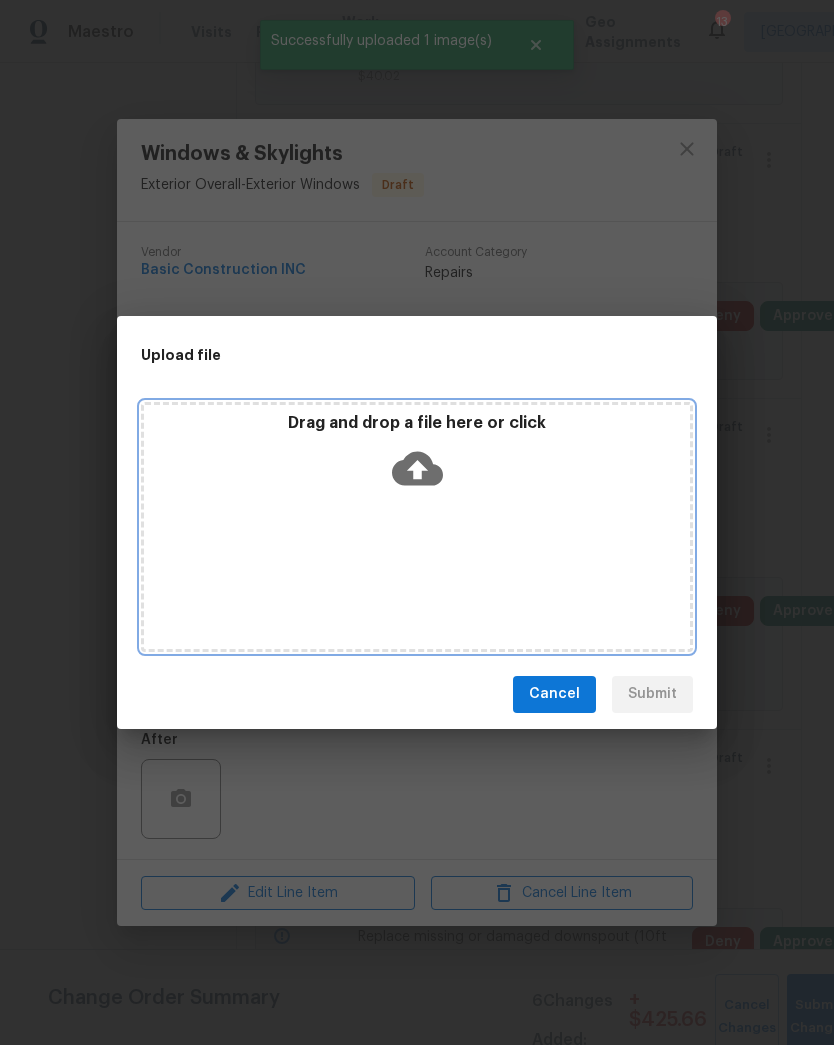 click 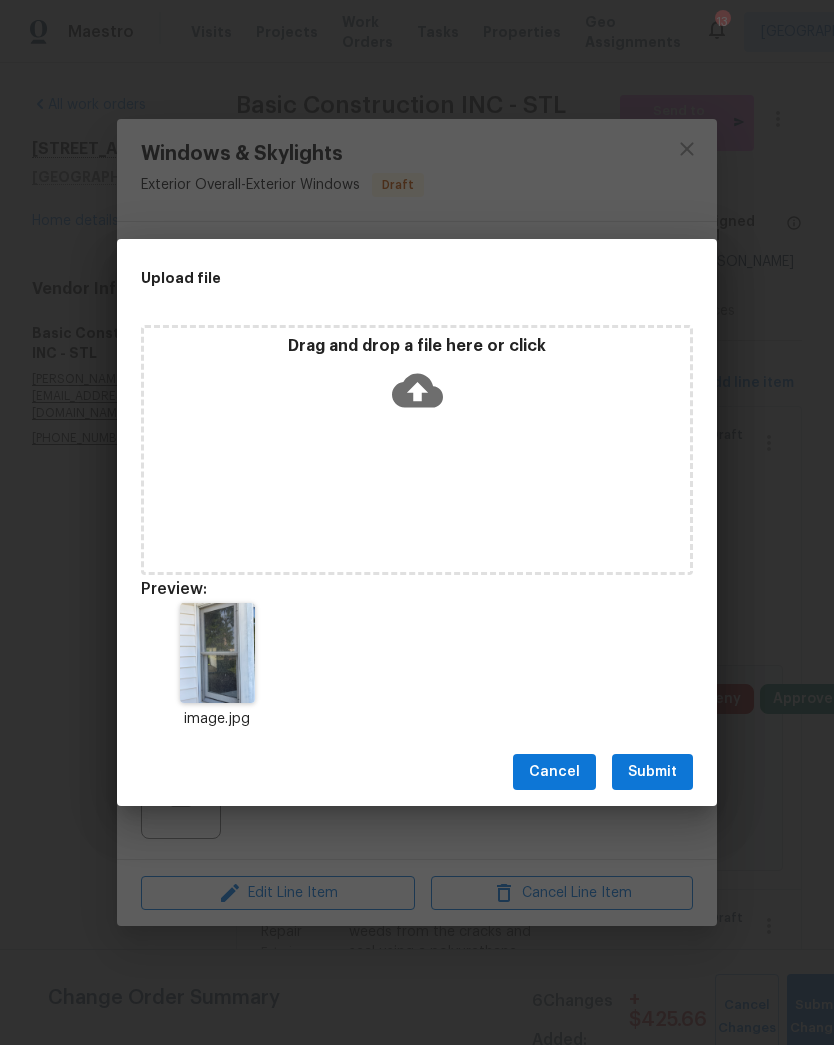 scroll, scrollTop: 0, scrollLeft: 0, axis: both 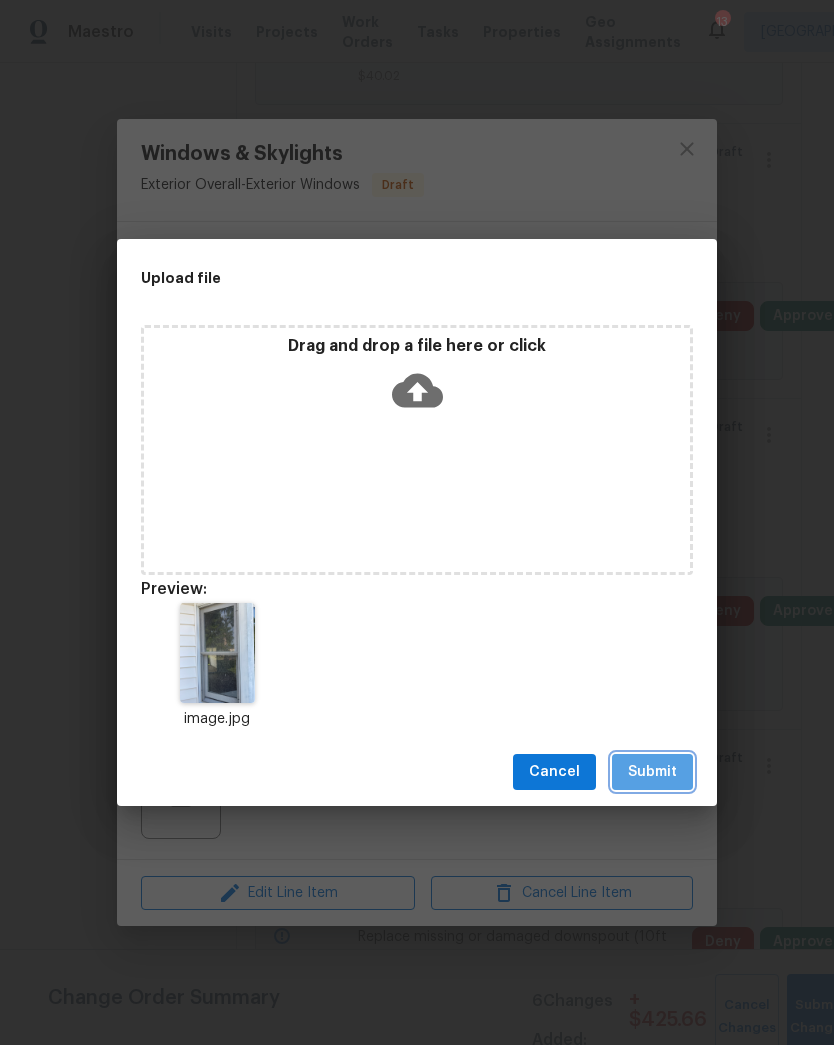 click on "Submit" at bounding box center [652, 772] 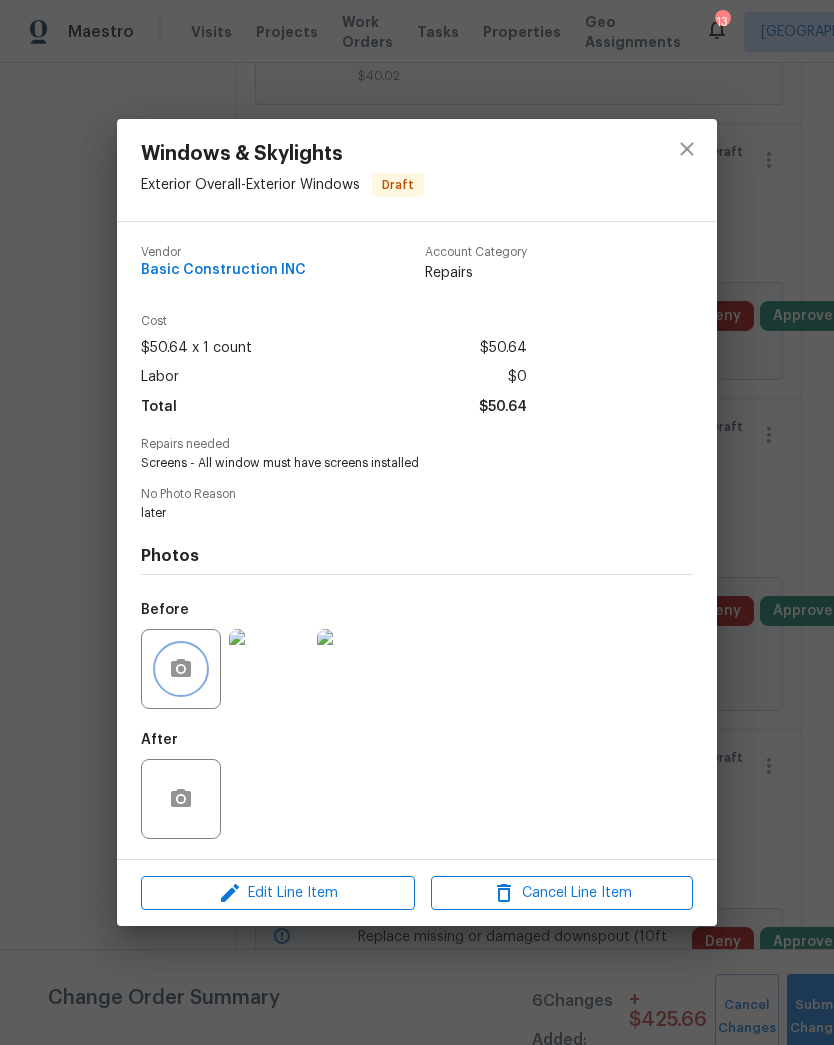 click at bounding box center (181, 669) 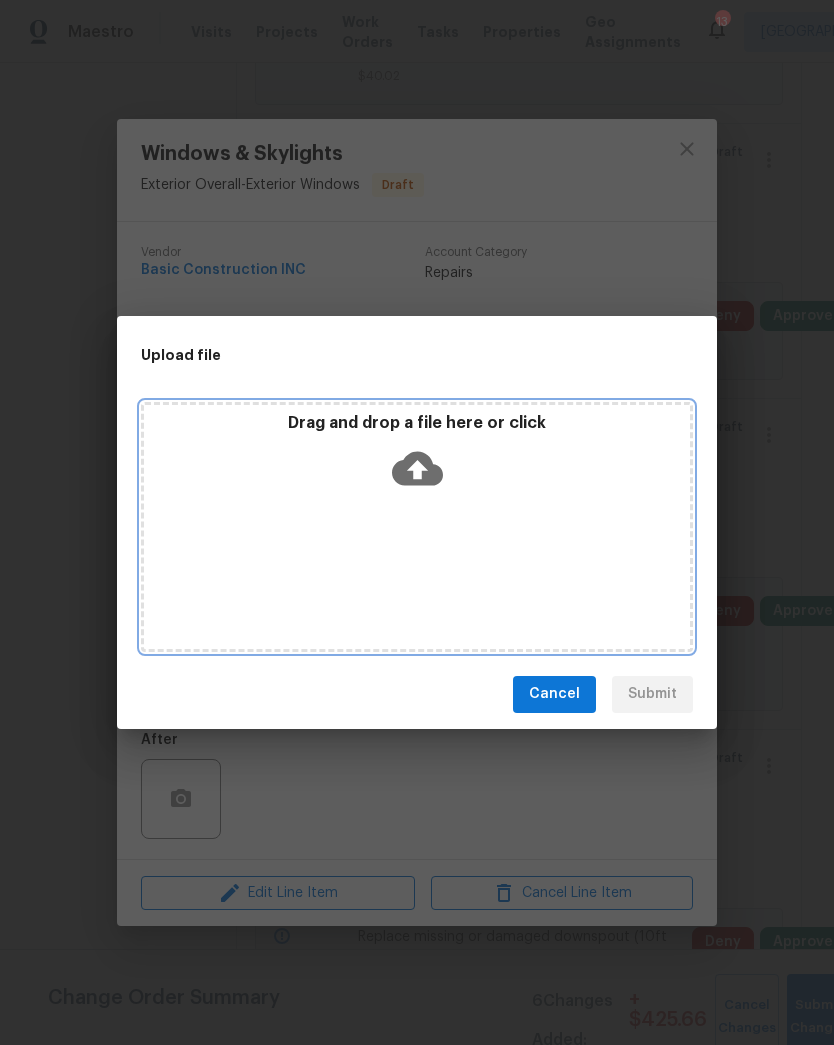 click 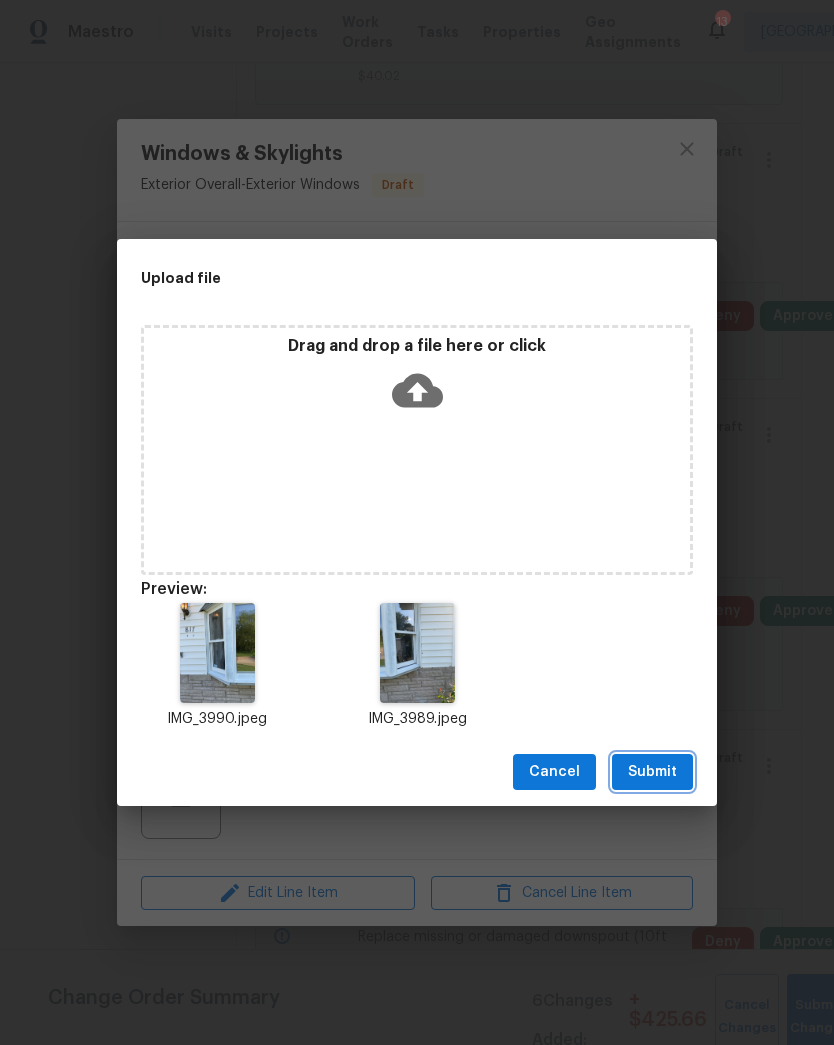 click on "Submit" at bounding box center [652, 772] 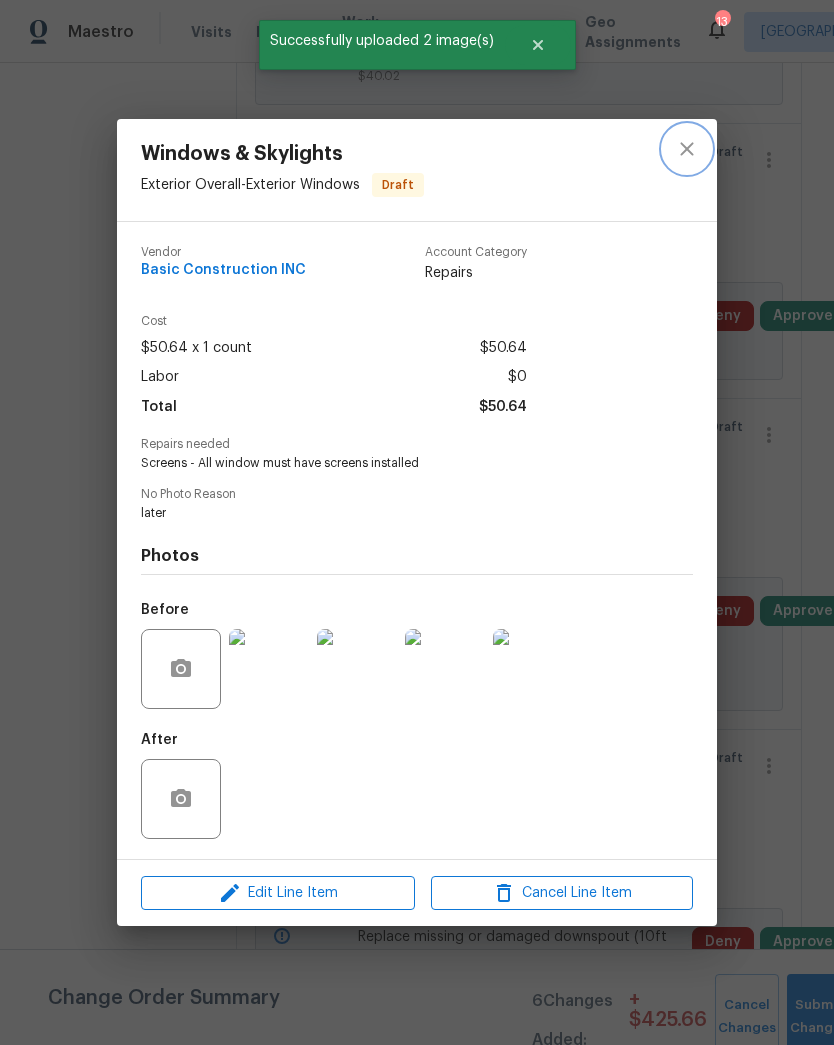 click 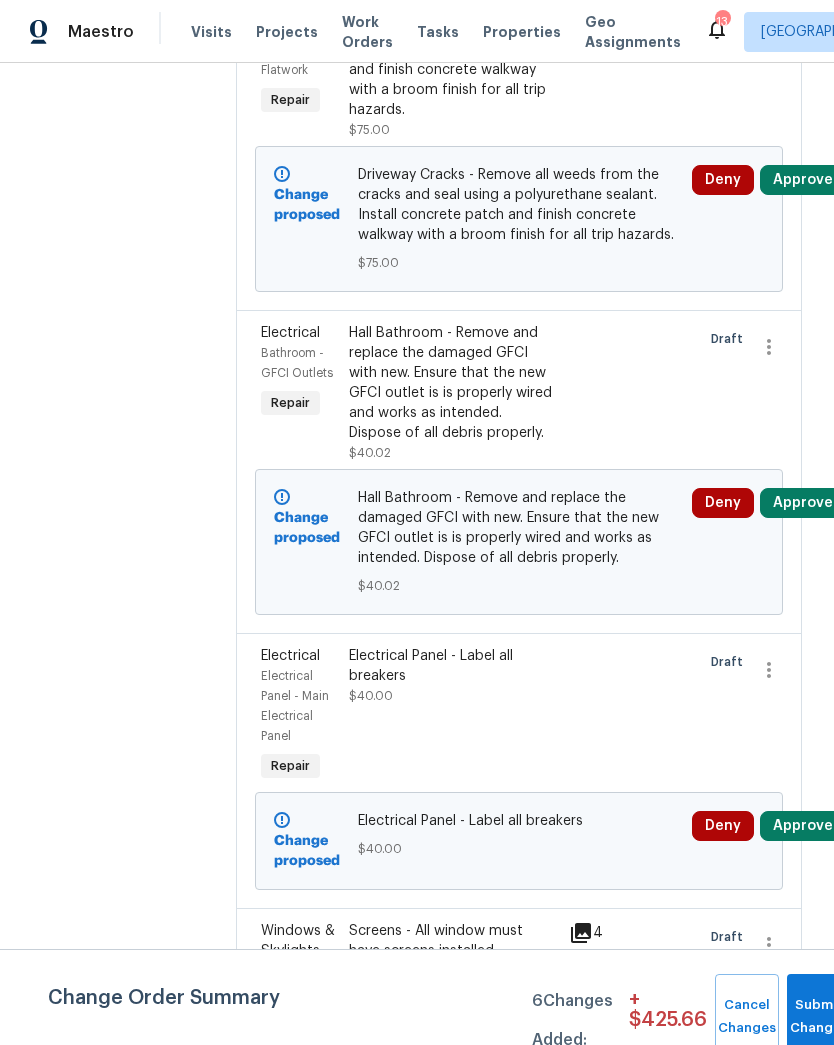 scroll, scrollTop: 921, scrollLeft: 0, axis: vertical 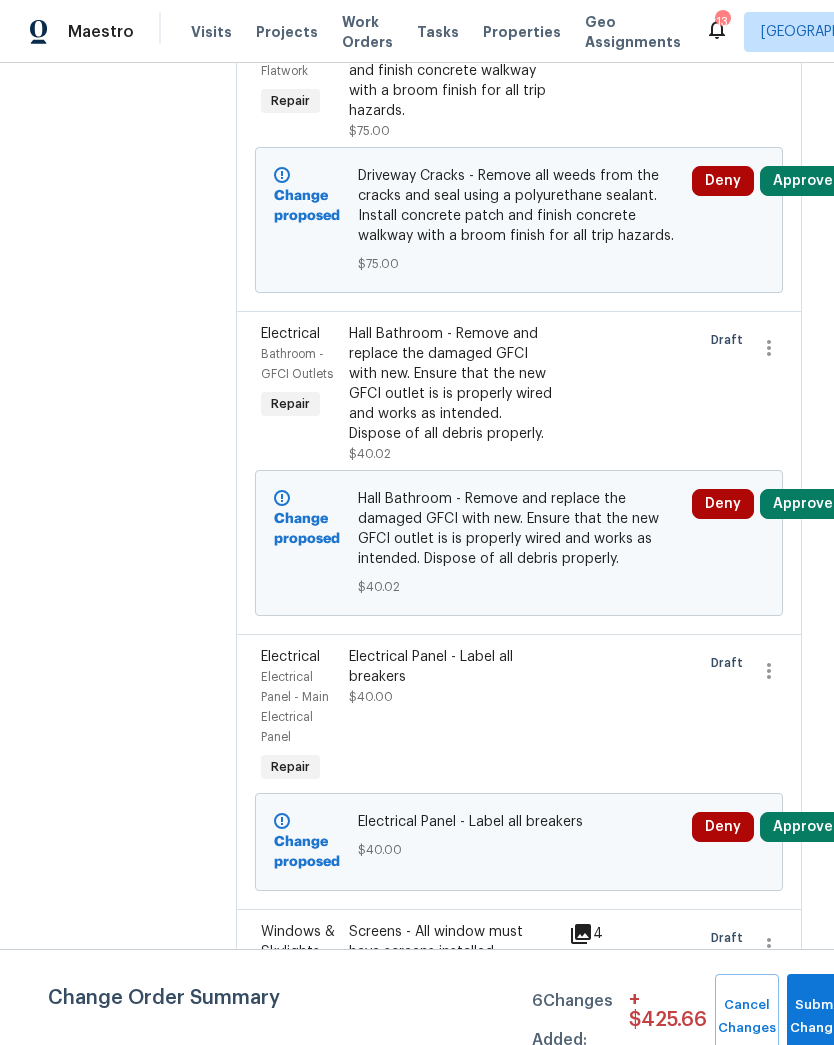 click on "Hall Bathroom - Remove and replace the damaged GFCI with new. Ensure that the new GFCI outlet is is properly wired and works as intended. Dispose of all debris properly." at bounding box center [453, 384] 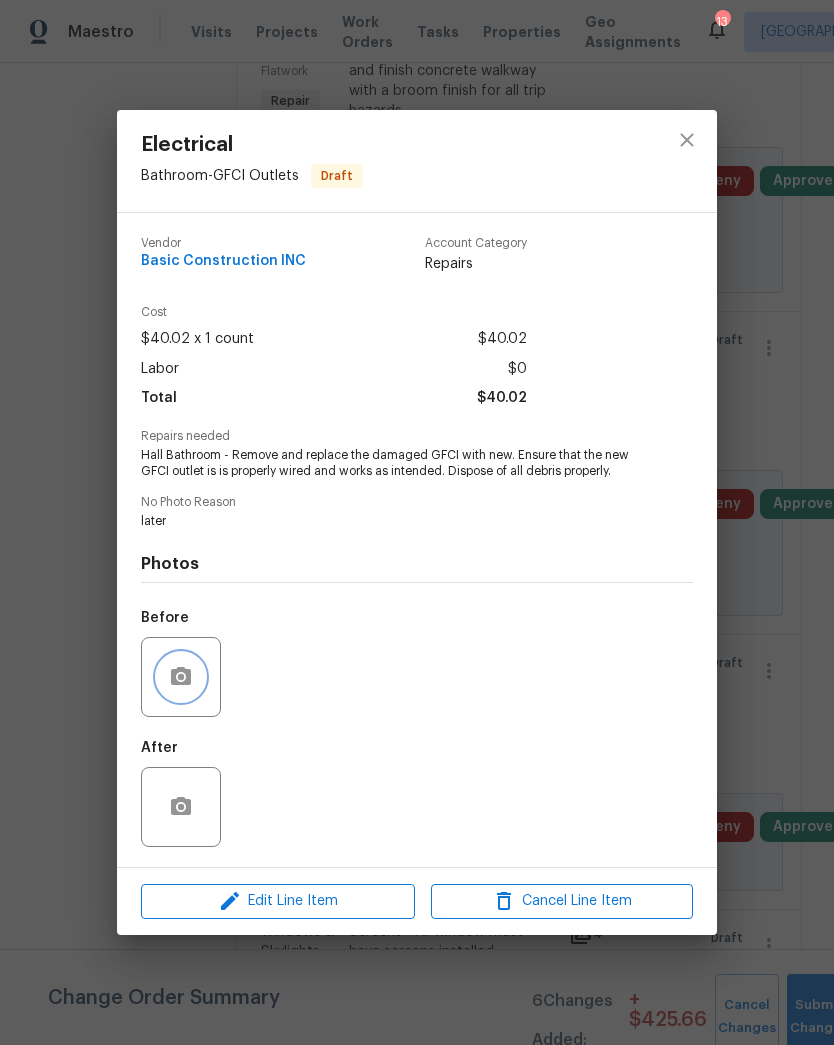 click at bounding box center [181, 677] 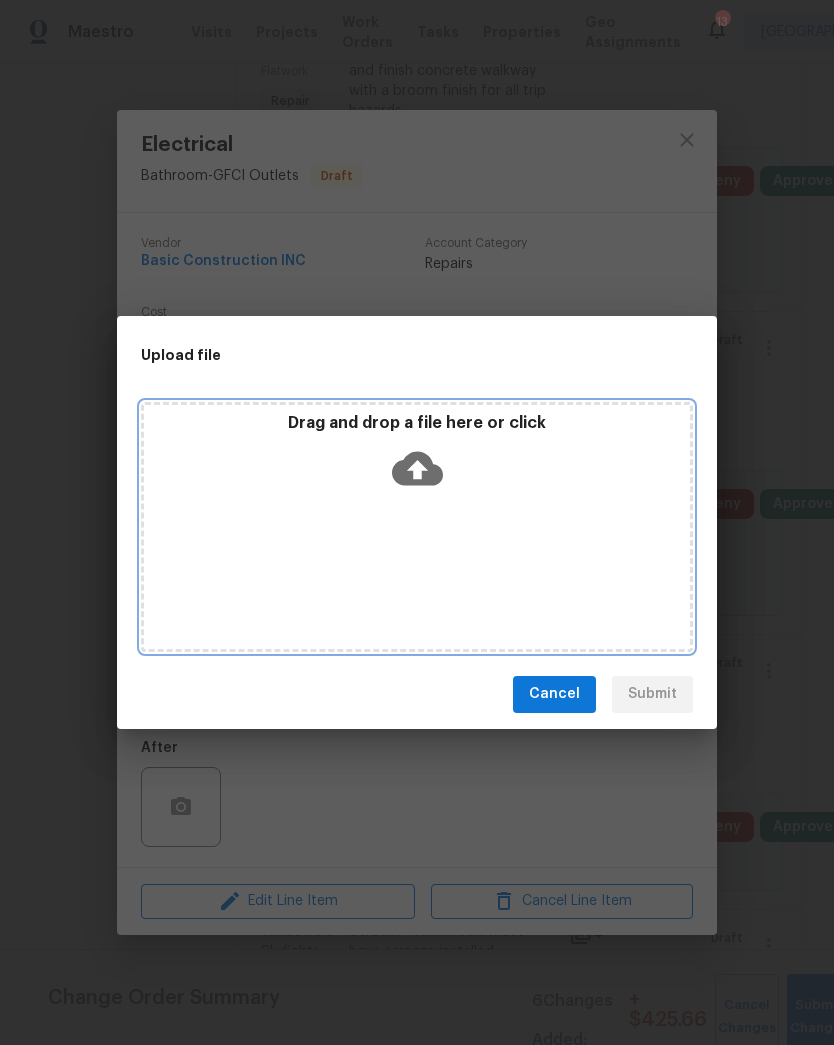 click 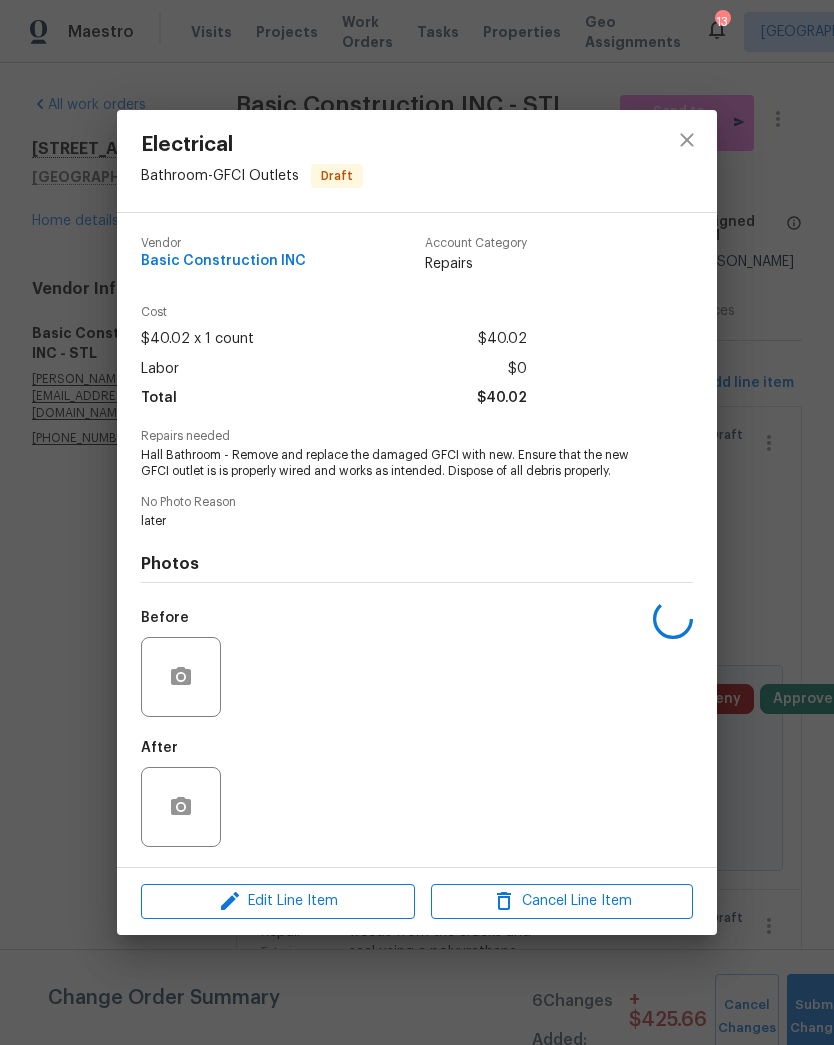 scroll, scrollTop: 0, scrollLeft: 0, axis: both 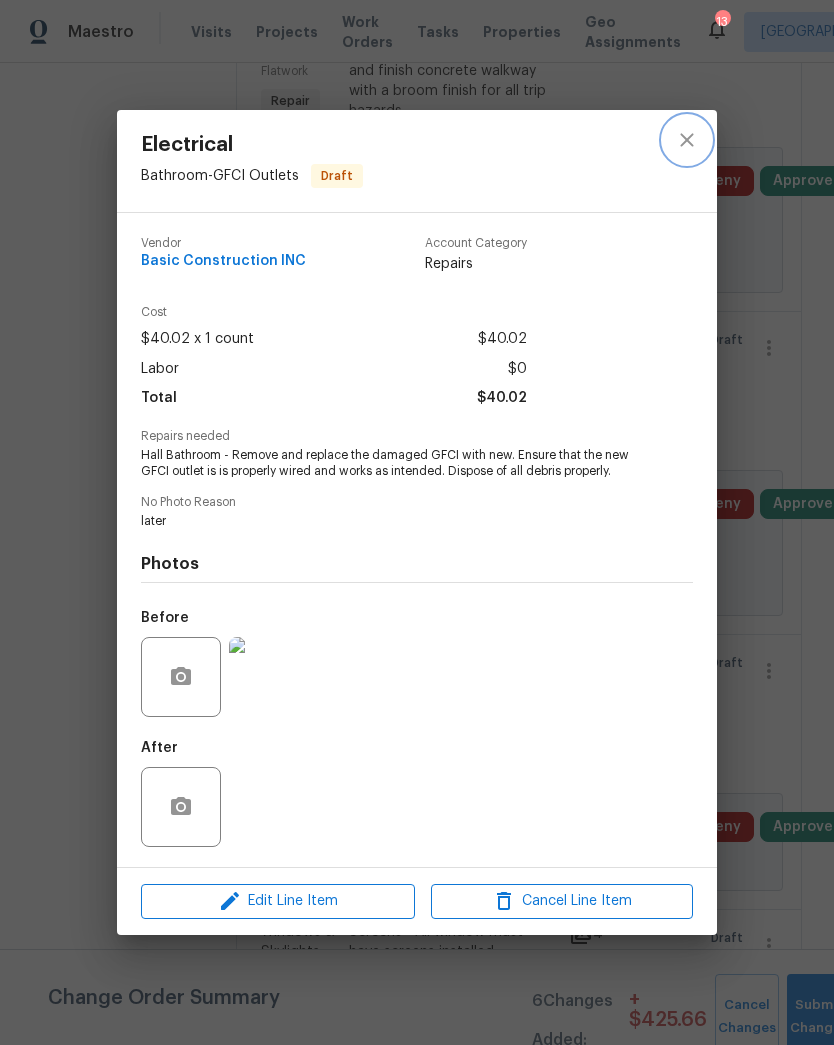 click 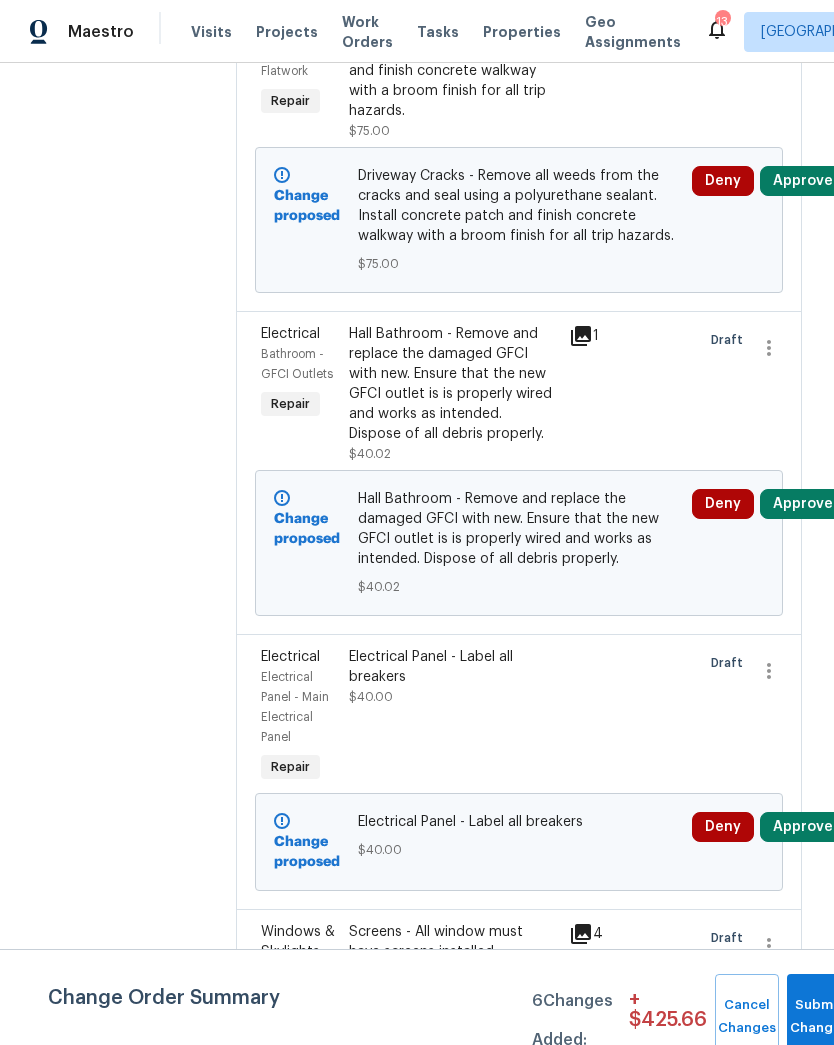 click on "Electrical Panel - Label all breakers $40.00" at bounding box center (453, 717) 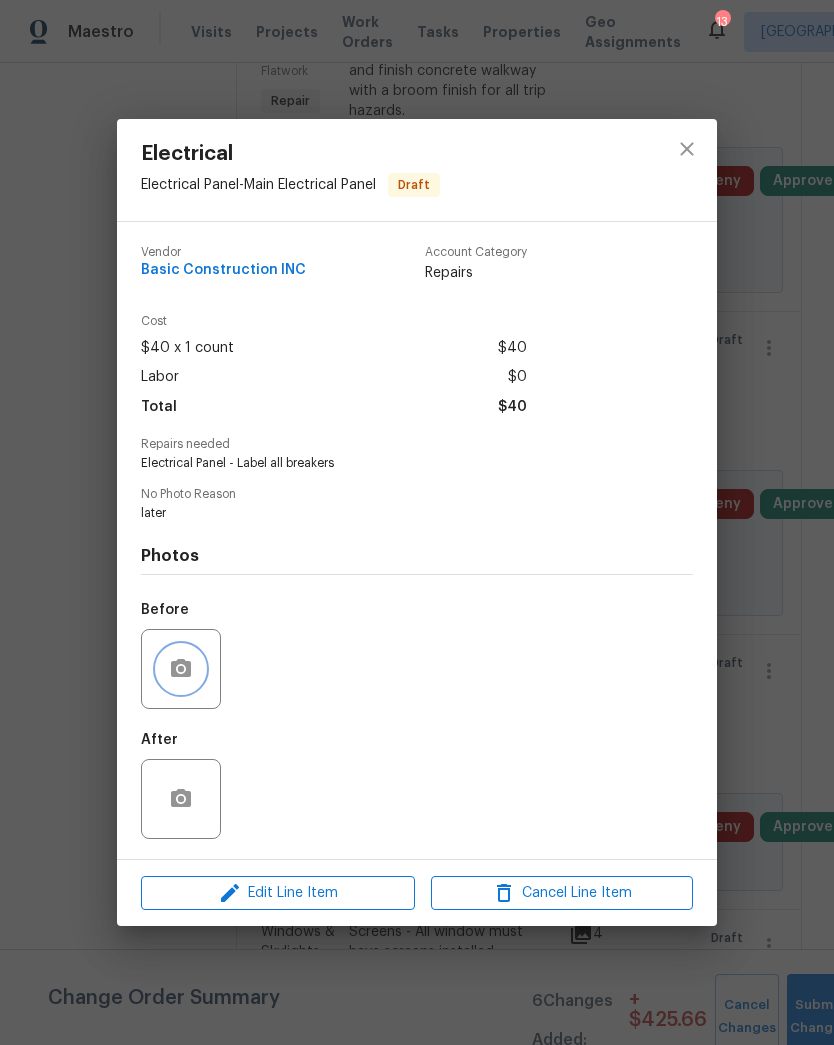 click 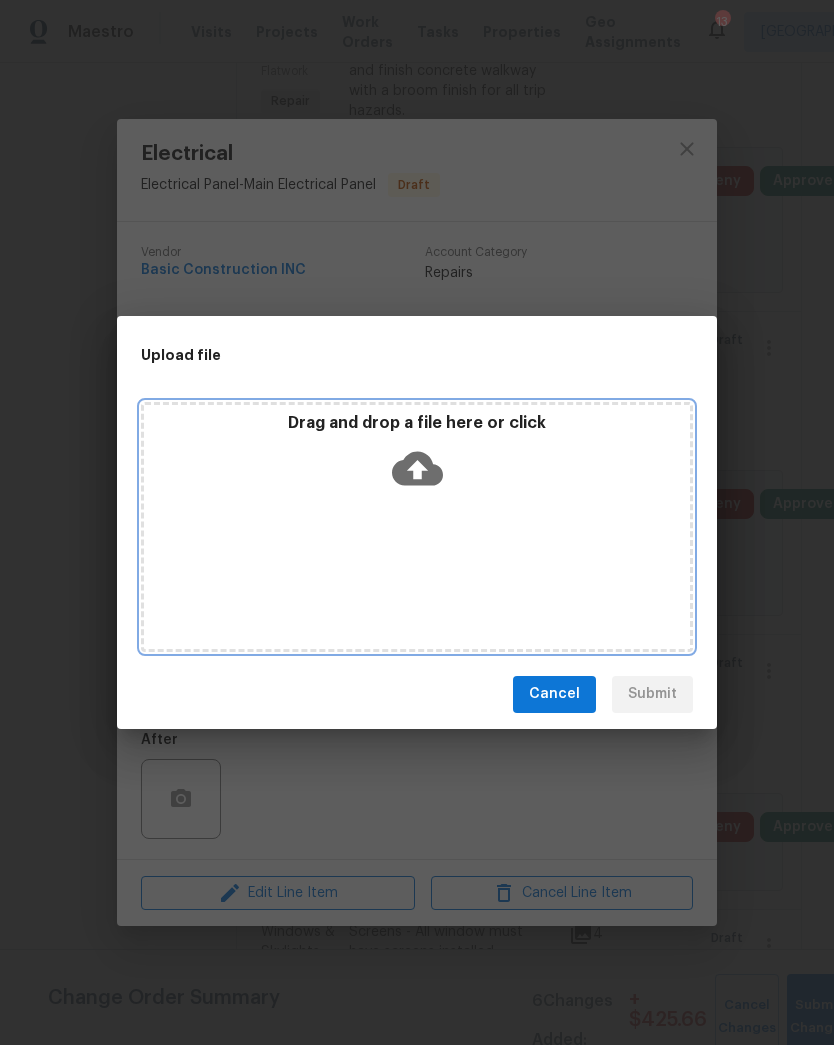click 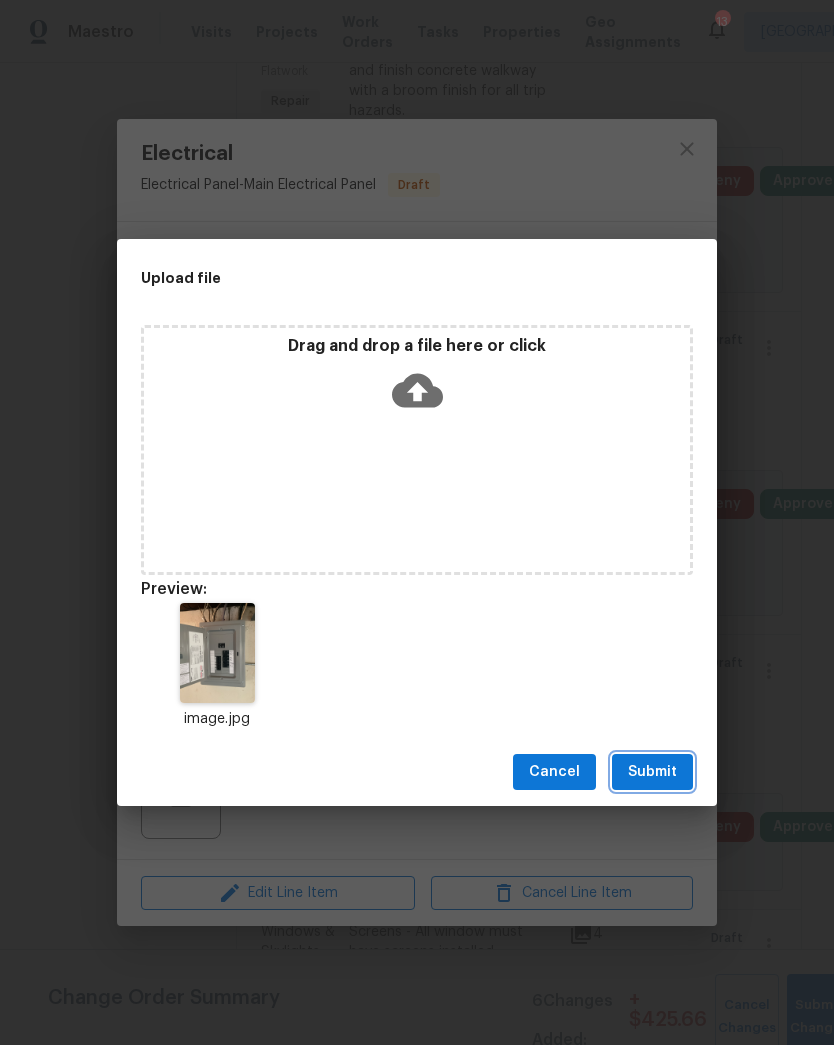 click on "Submit" at bounding box center [652, 772] 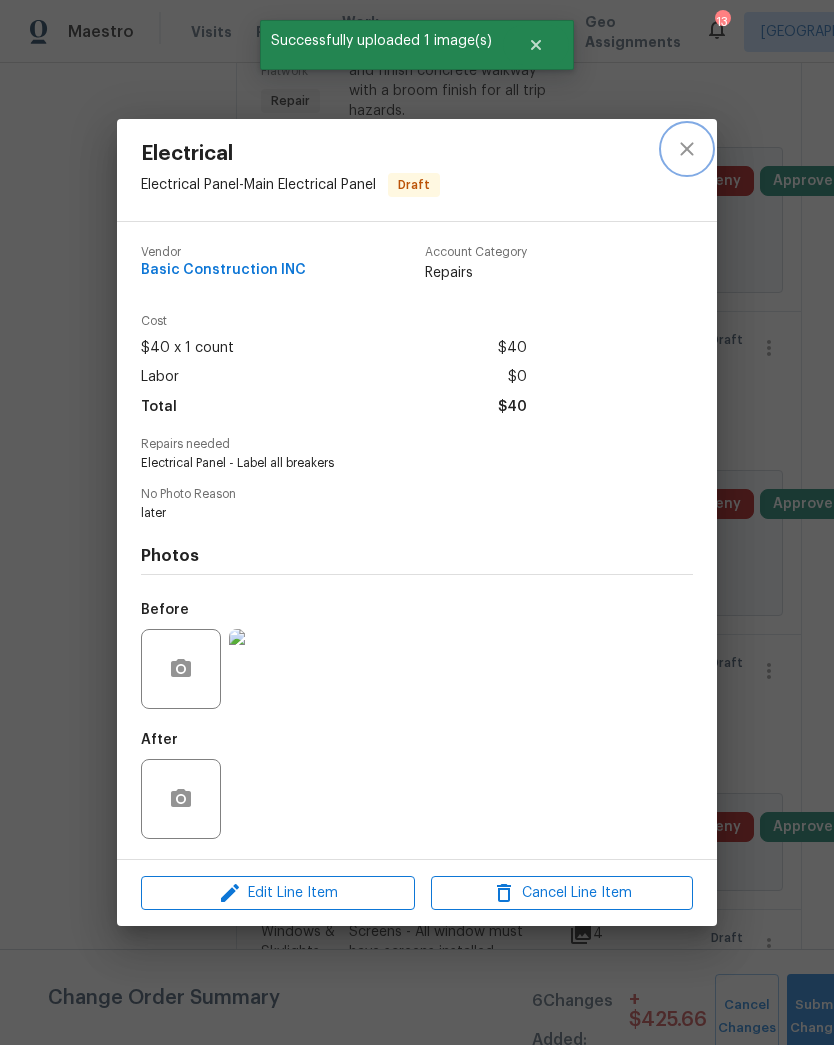 click at bounding box center [687, 149] 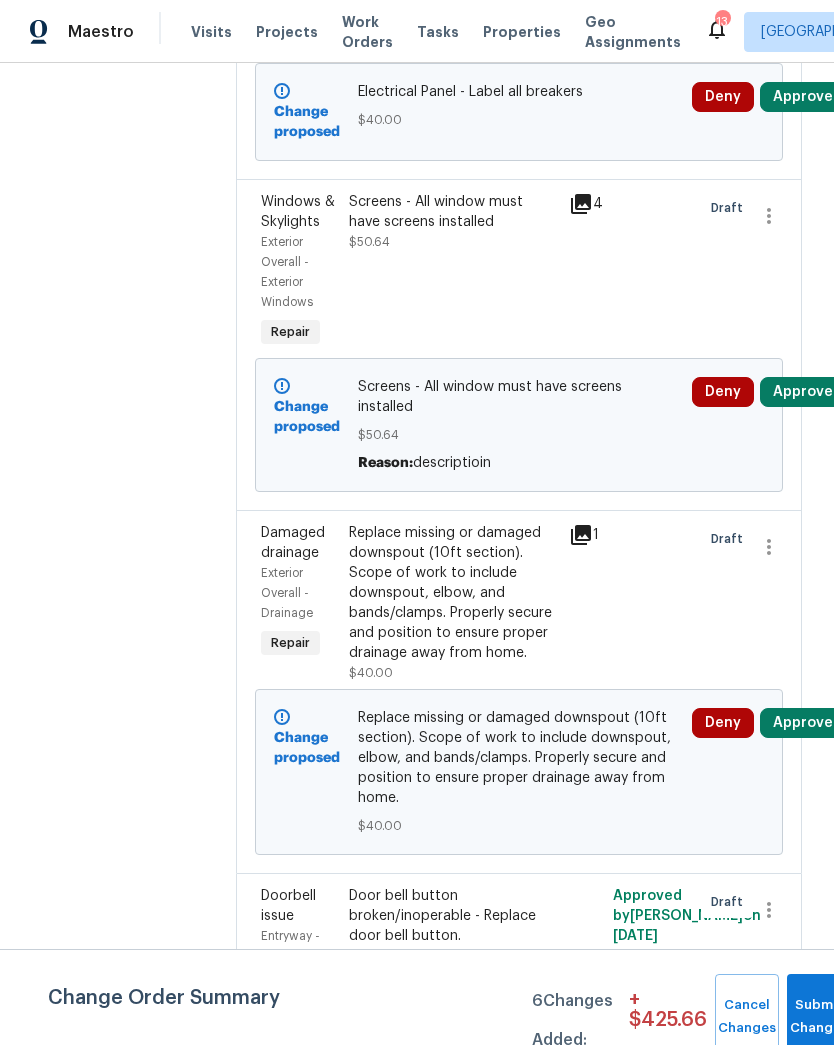 scroll, scrollTop: 1651, scrollLeft: 0, axis: vertical 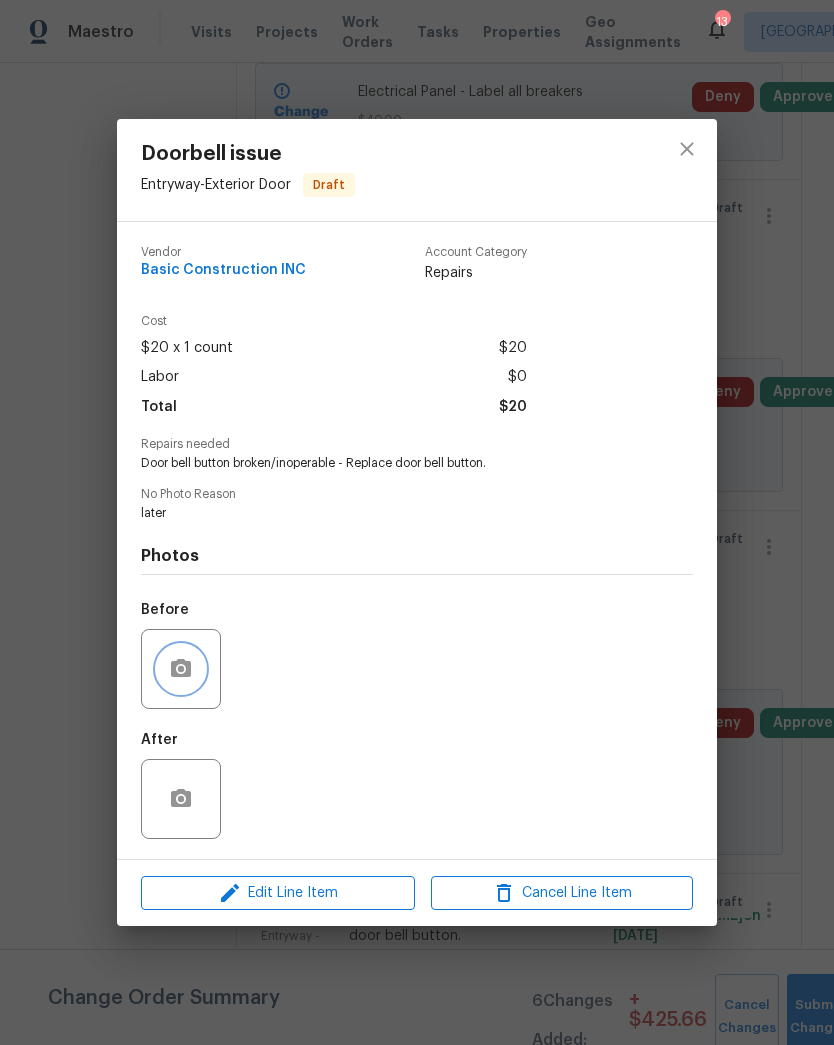 click 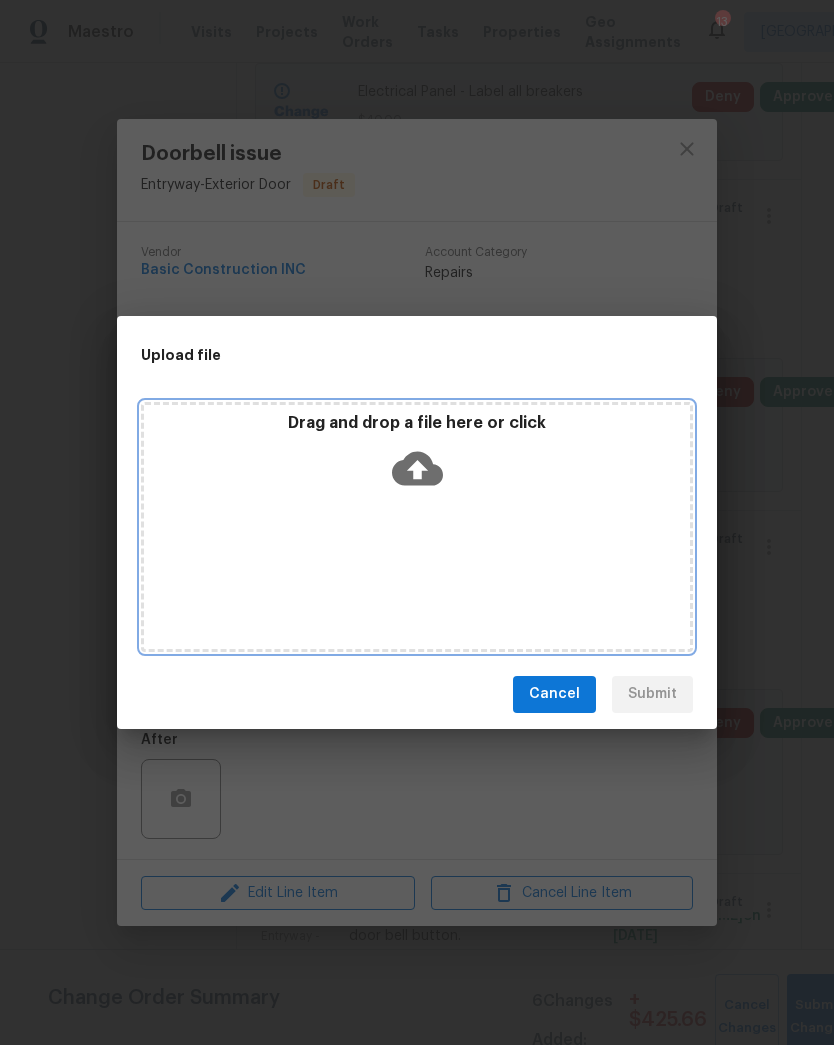 click 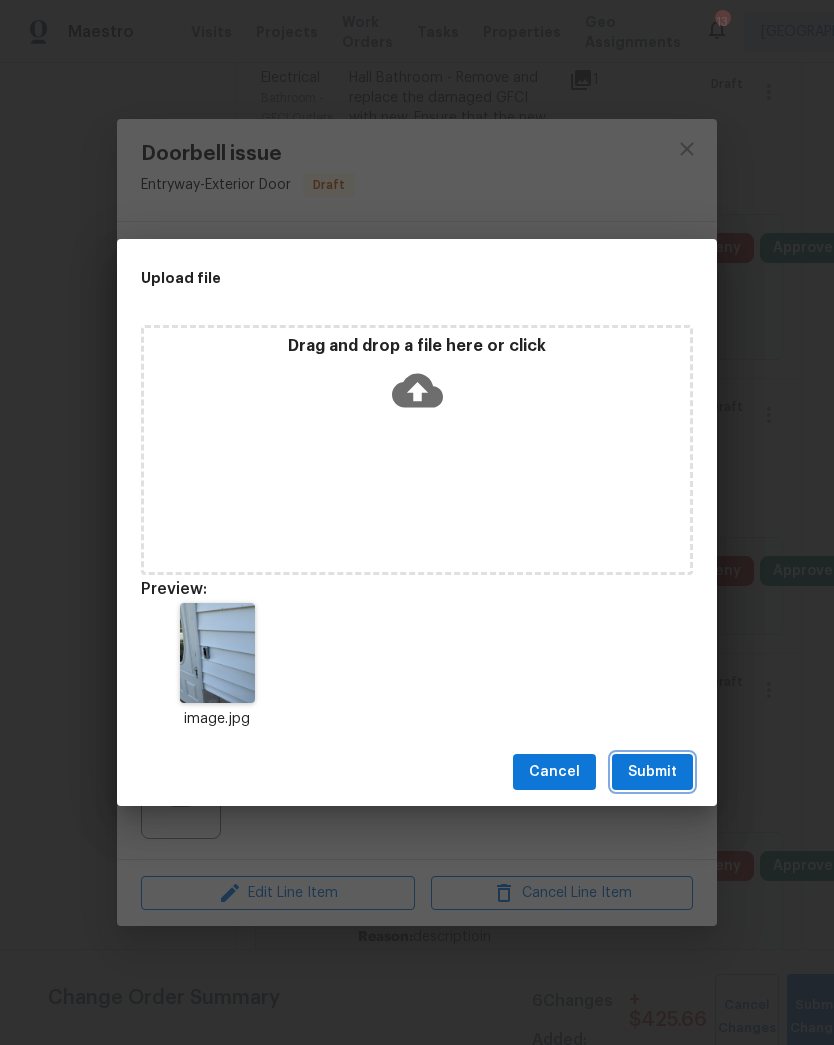 click on "Submit" at bounding box center [652, 772] 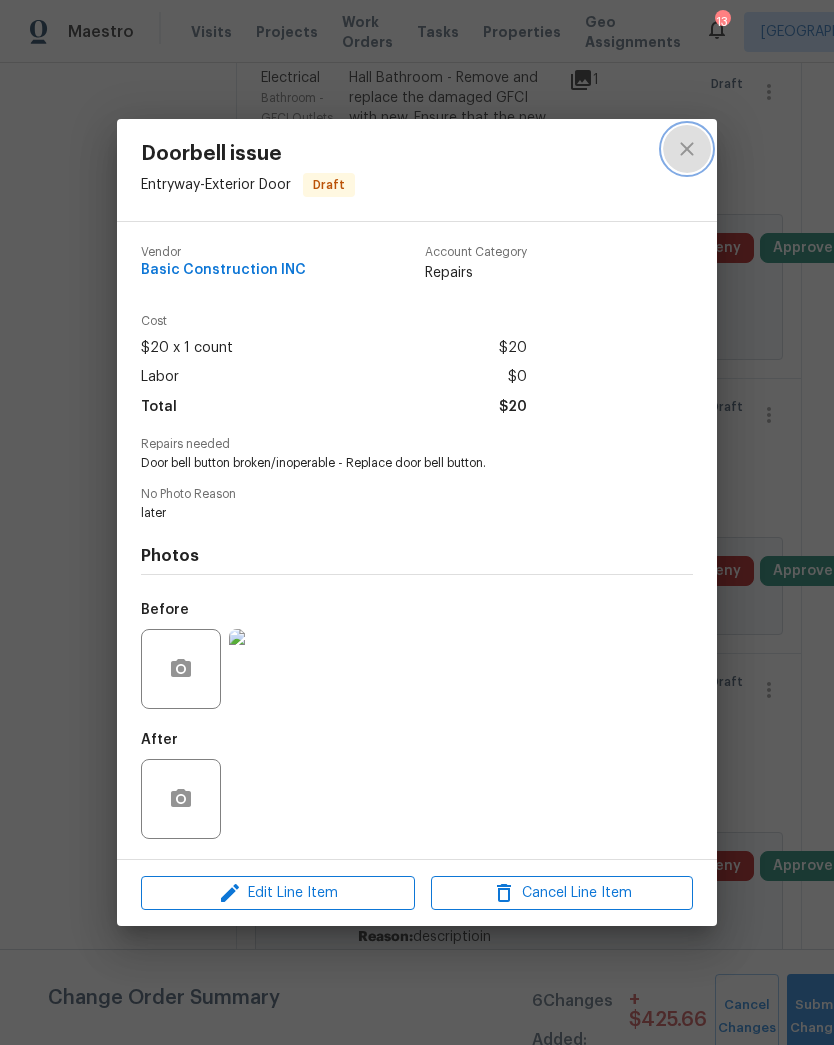 click 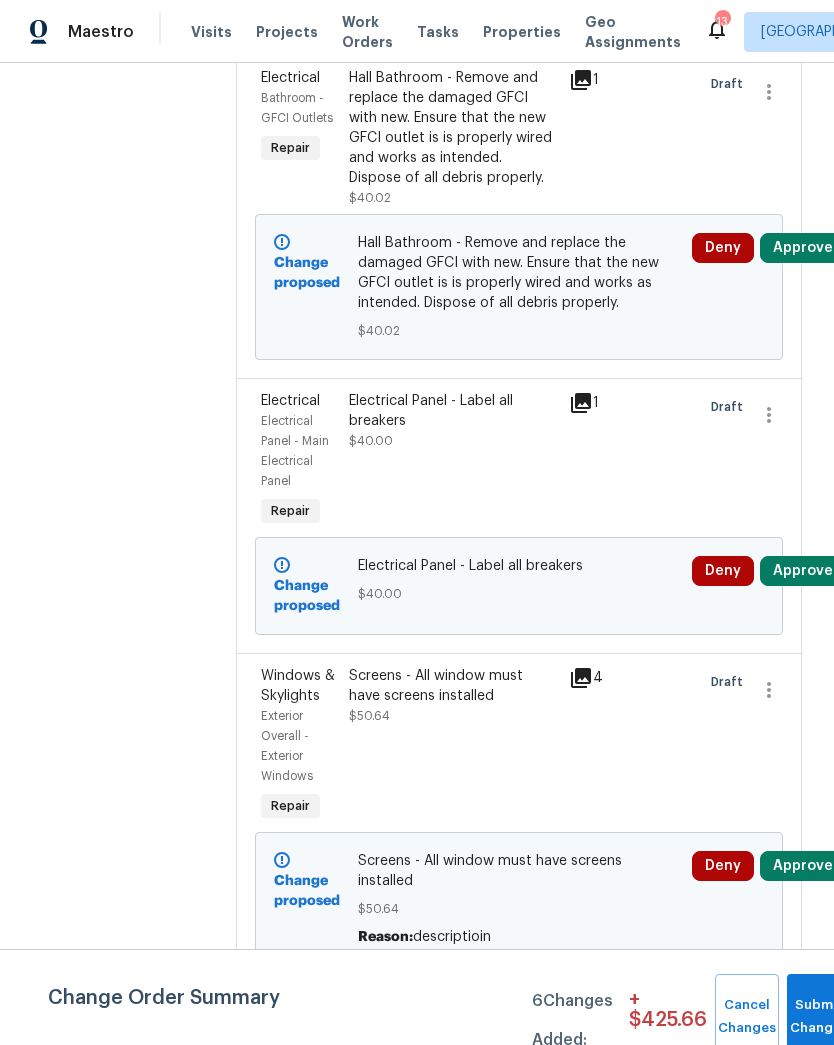 click on "Screens - All window must have screens installed" at bounding box center (453, 686) 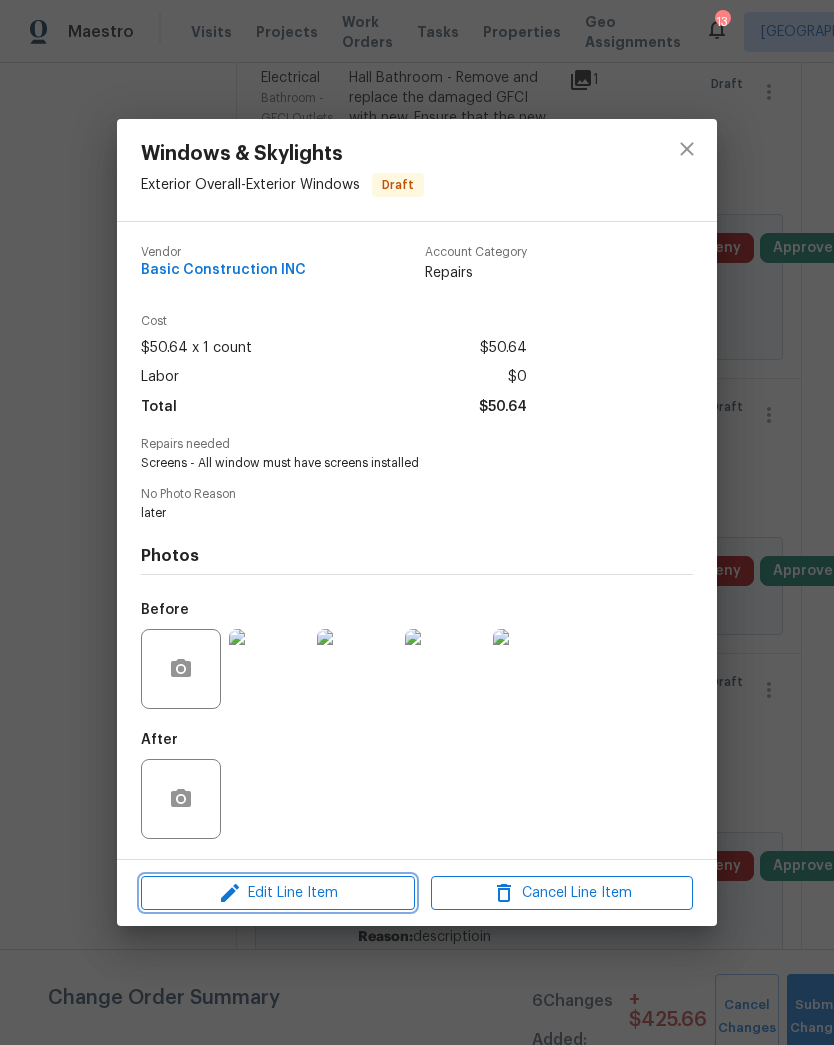 click on "Edit Line Item" at bounding box center (278, 893) 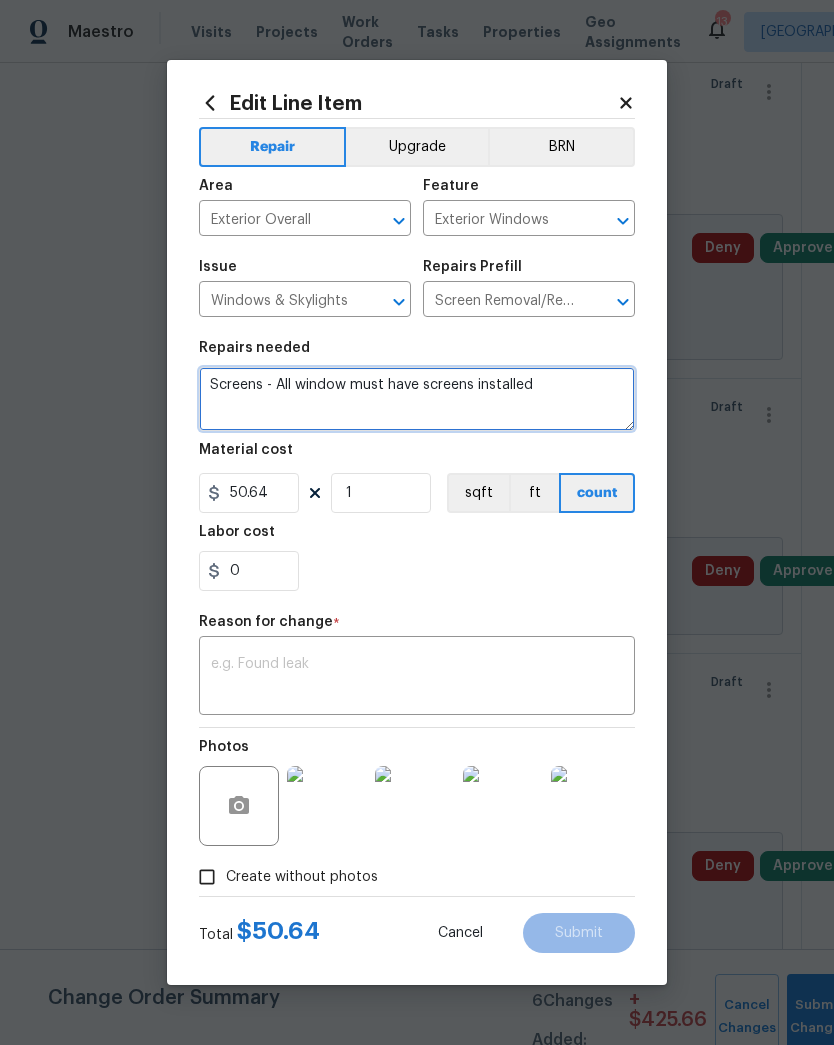 click on "Screens - All window must have screens installed" at bounding box center [417, 399] 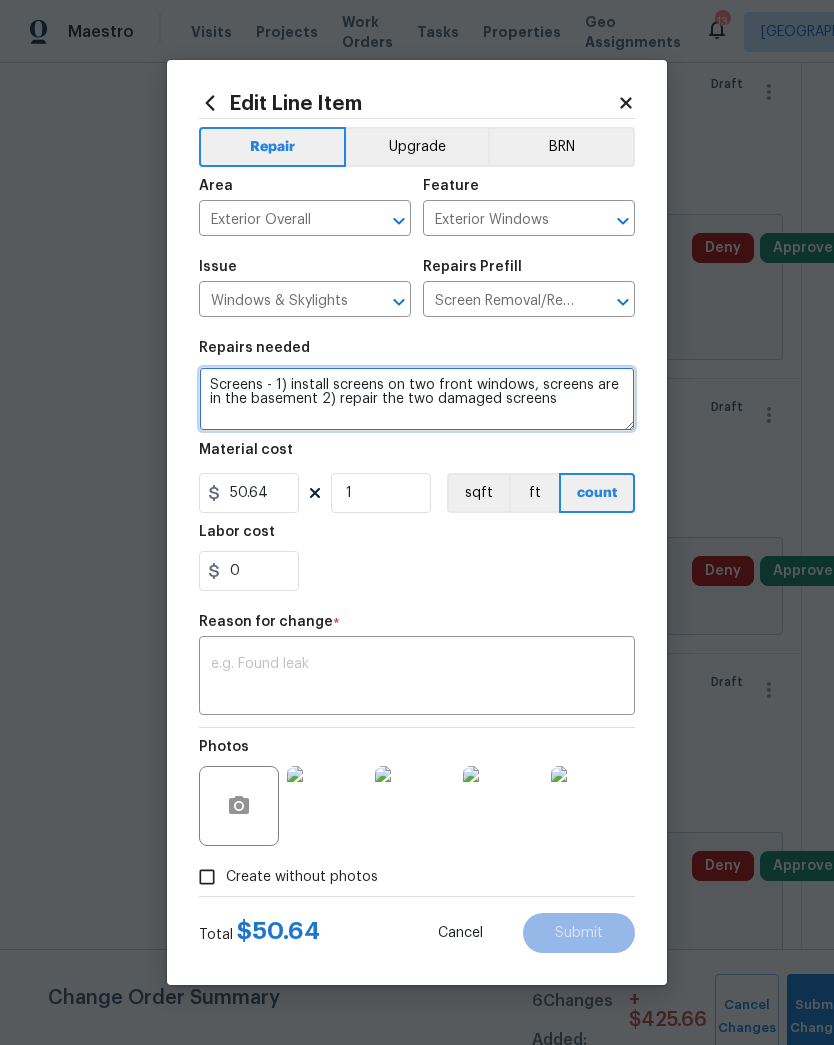 type on "Screens - 1) install screens on two front windows, screens are in the basement 2) repair the two damaged screens" 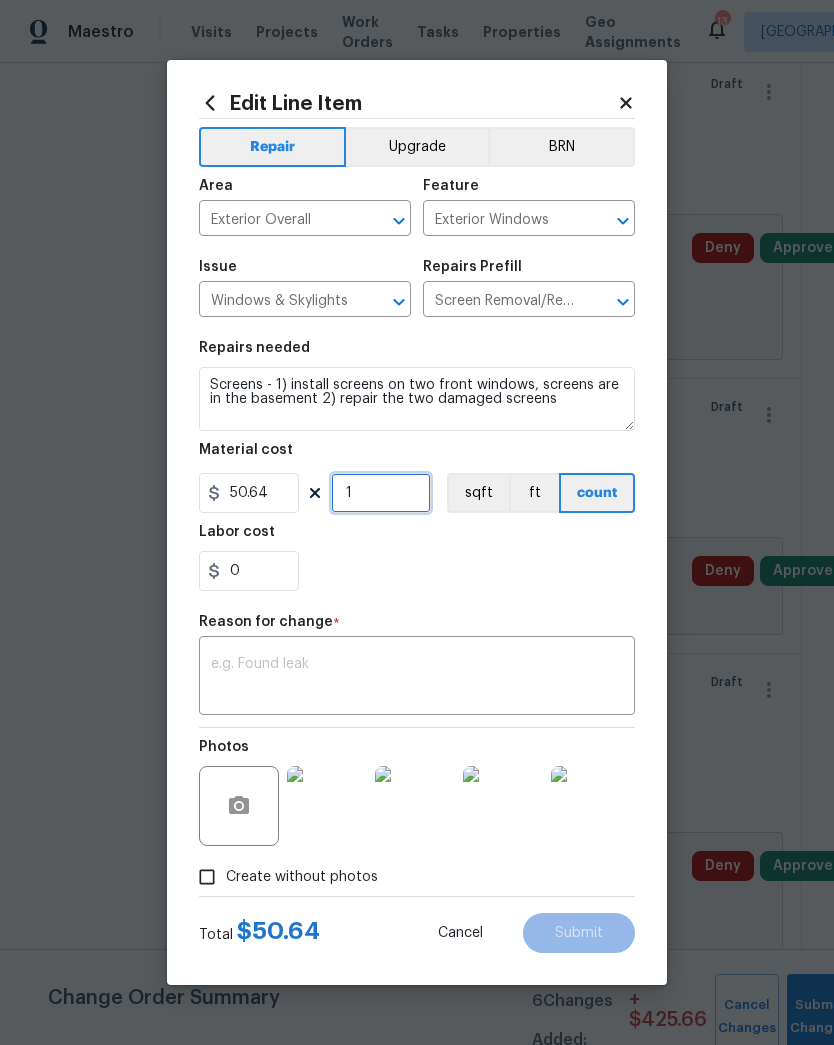 click on "1" at bounding box center (381, 493) 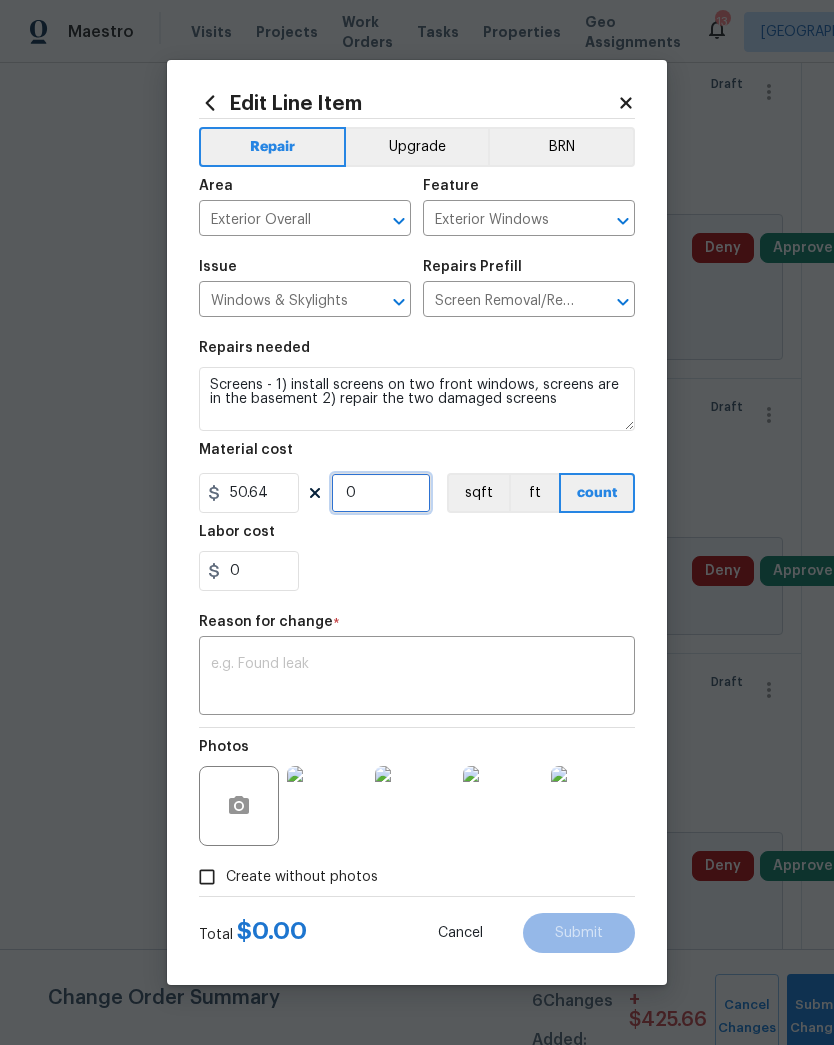 type on "2" 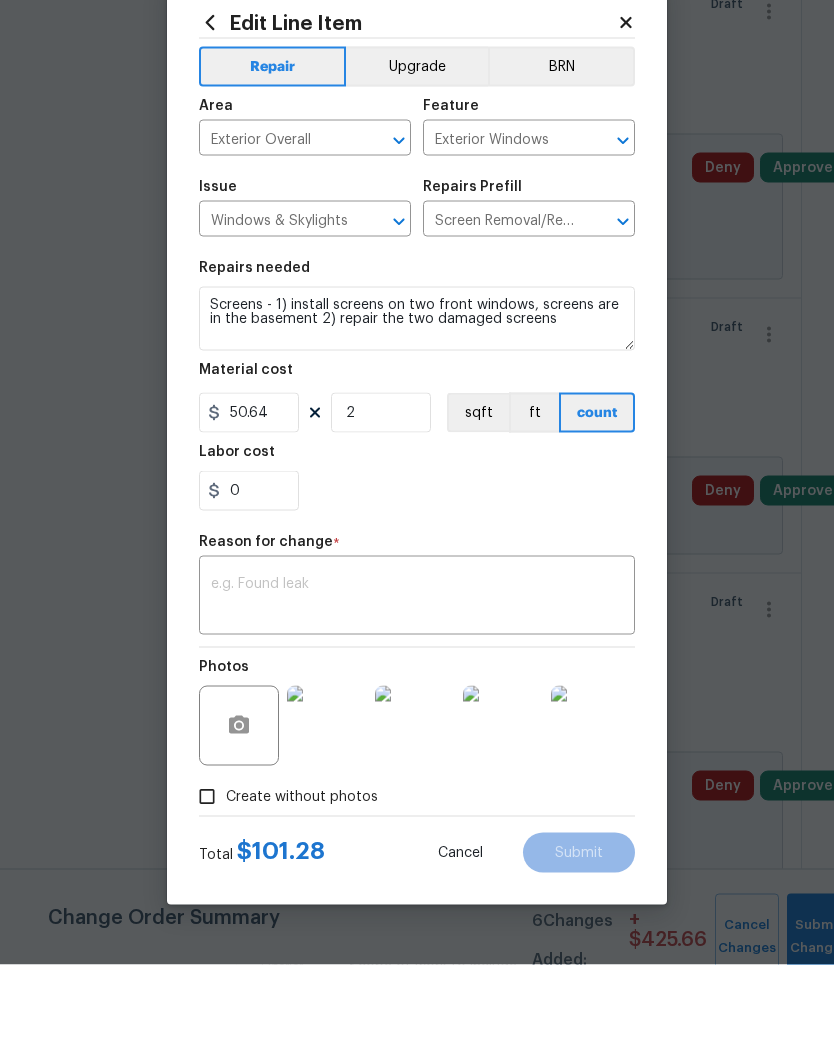 click at bounding box center [417, 678] 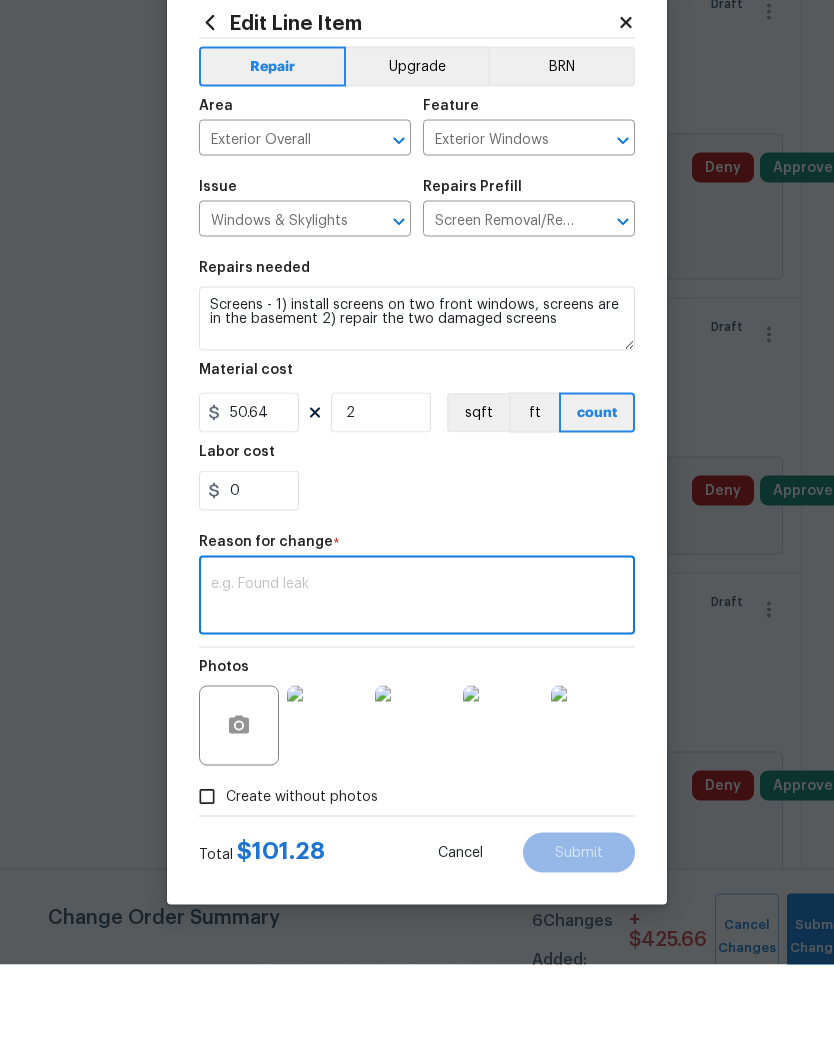 click at bounding box center (417, 678) 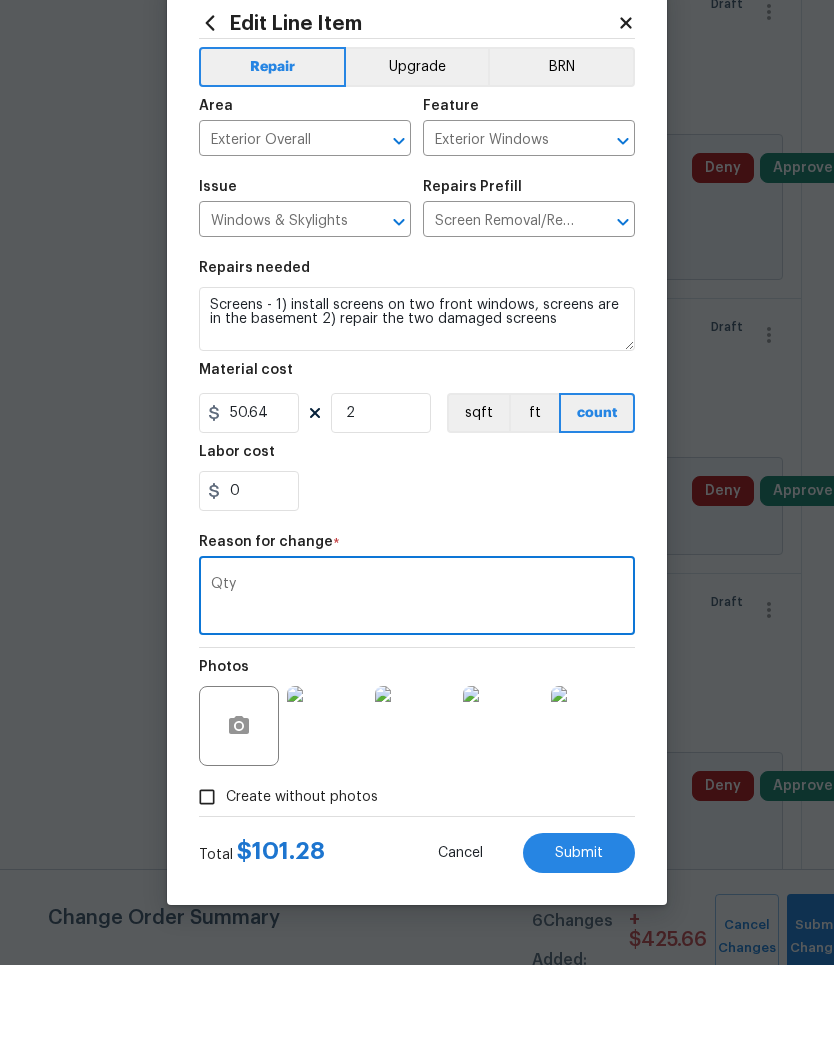 type on "Qty" 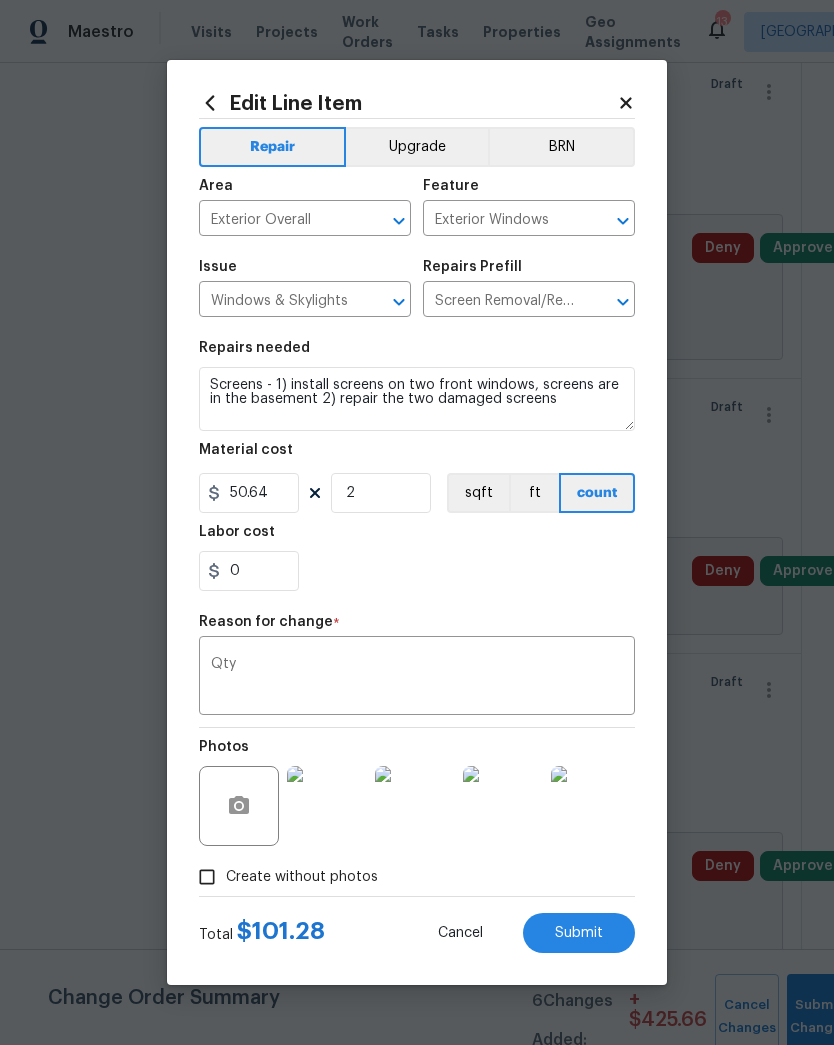 click on "Submit" at bounding box center [579, 933] 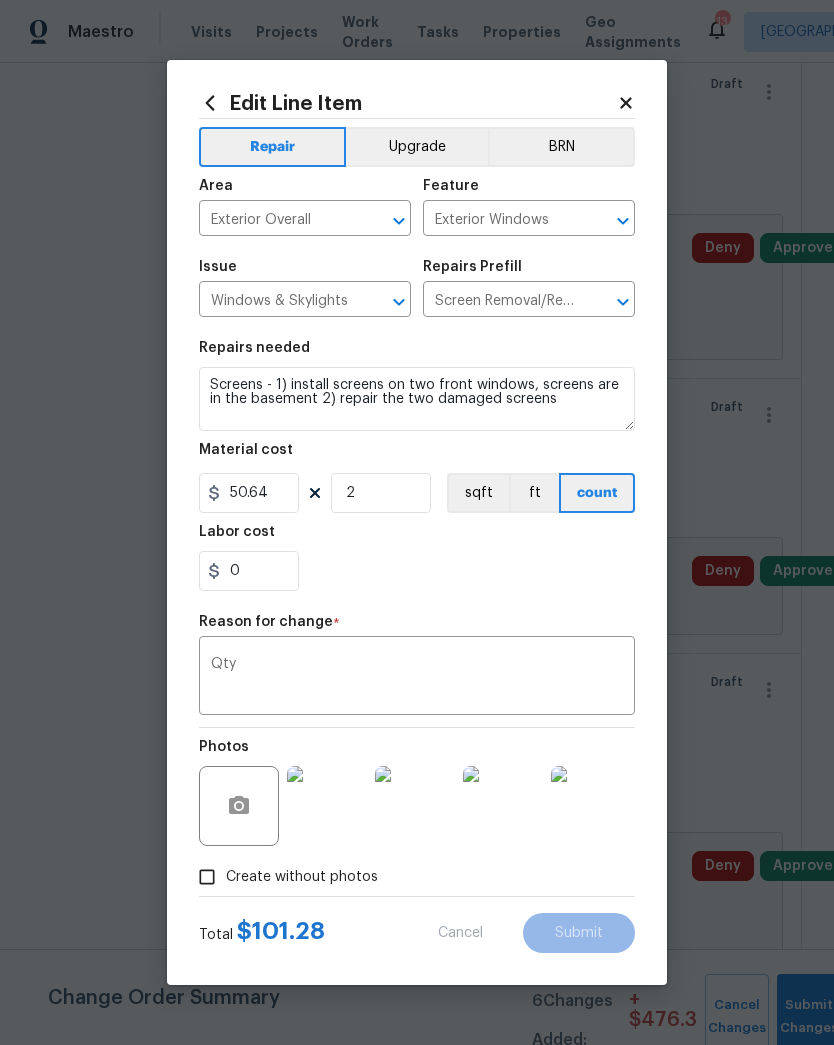 type on "Screens - All window must have screens installed" 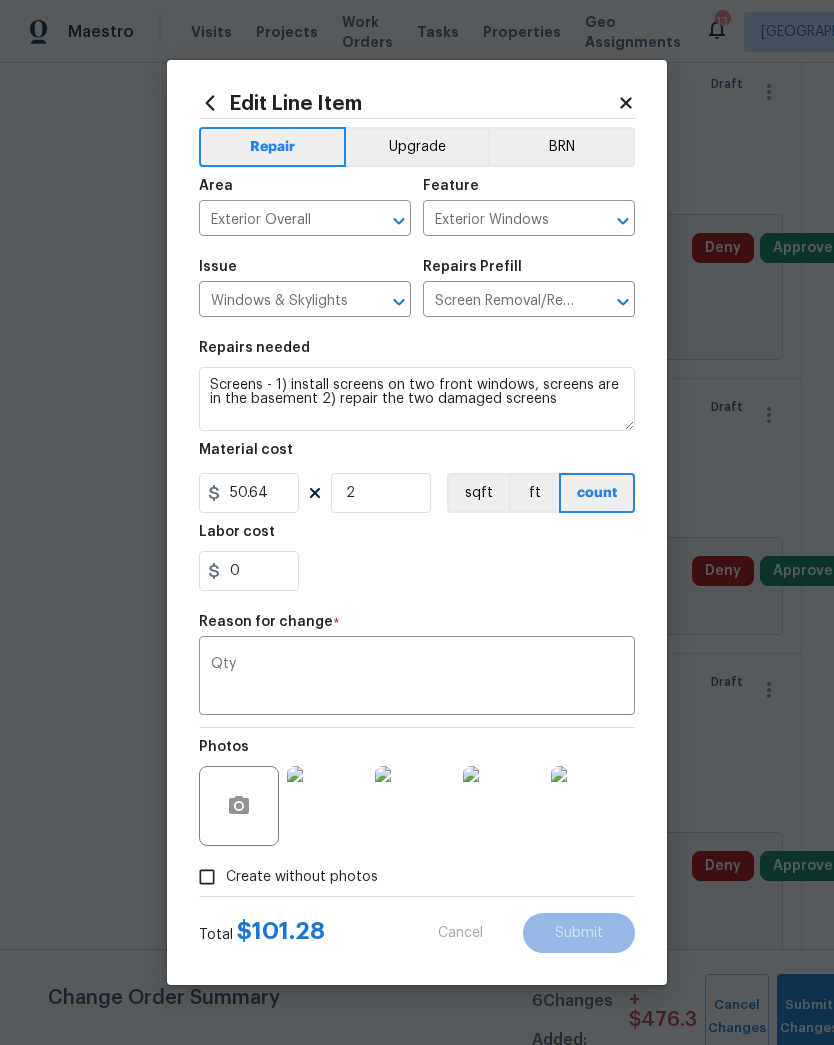 type on "1" 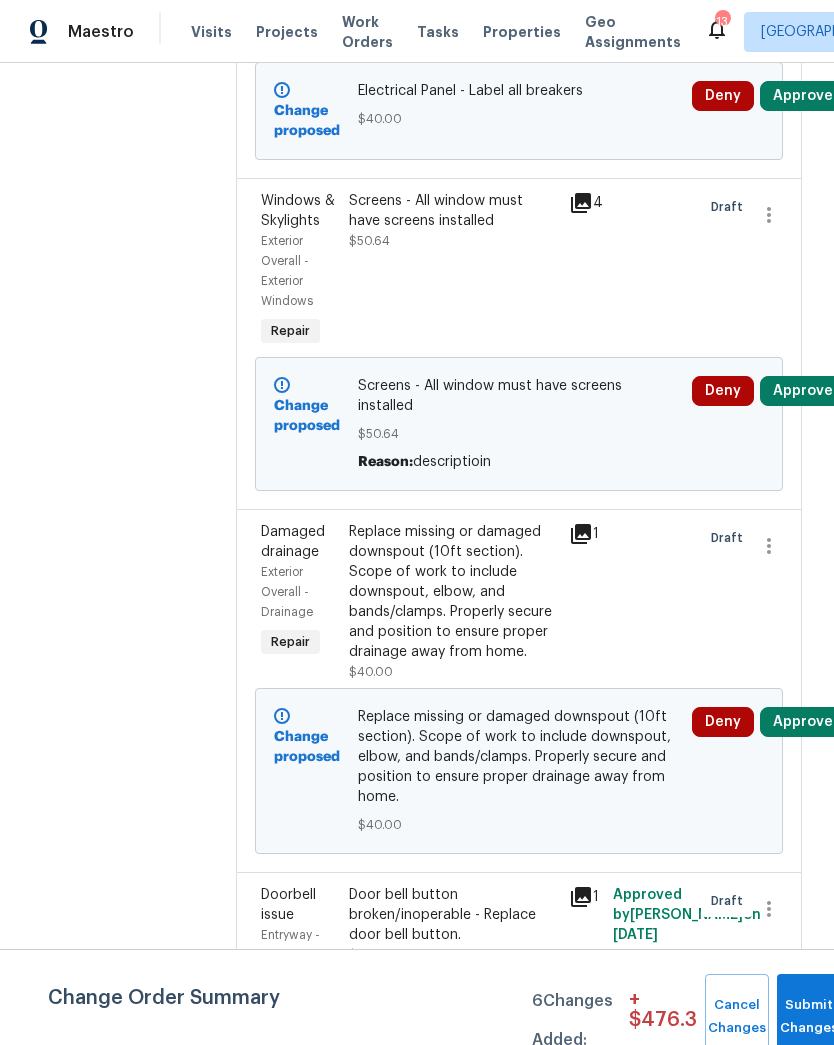 scroll, scrollTop: 1651, scrollLeft: 0, axis: vertical 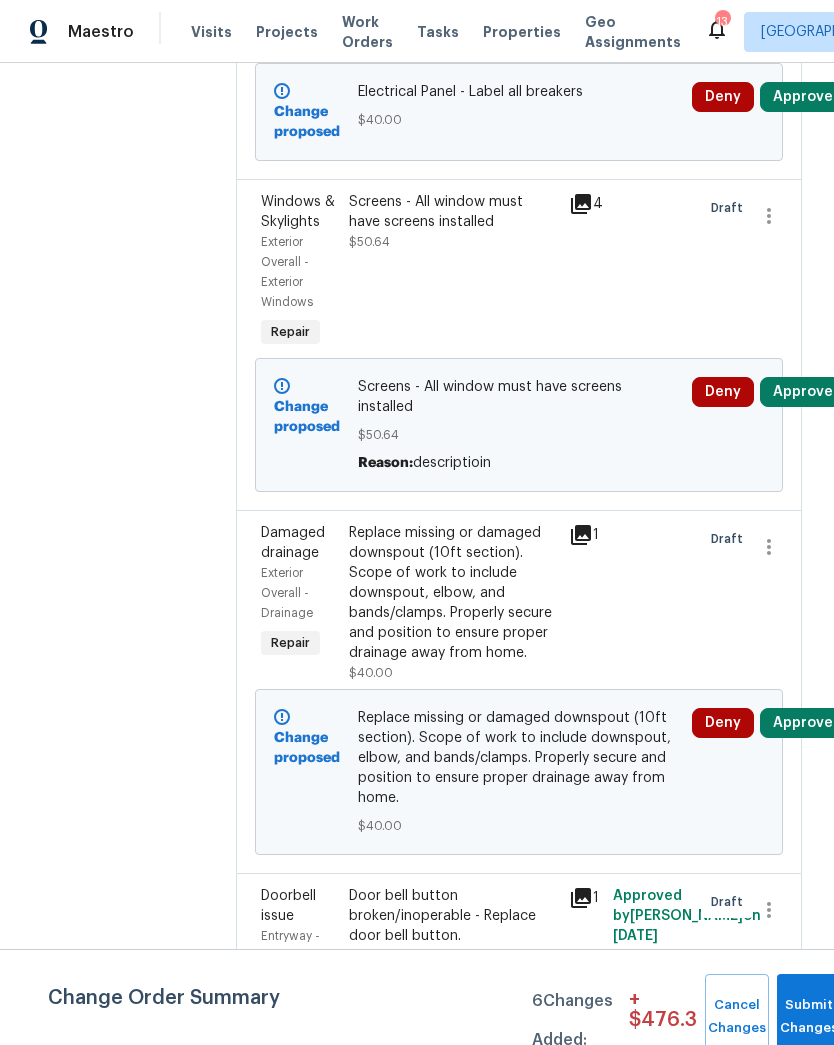 click on "Door bell button broken/inoperable - Replace door bell button." at bounding box center (453, 916) 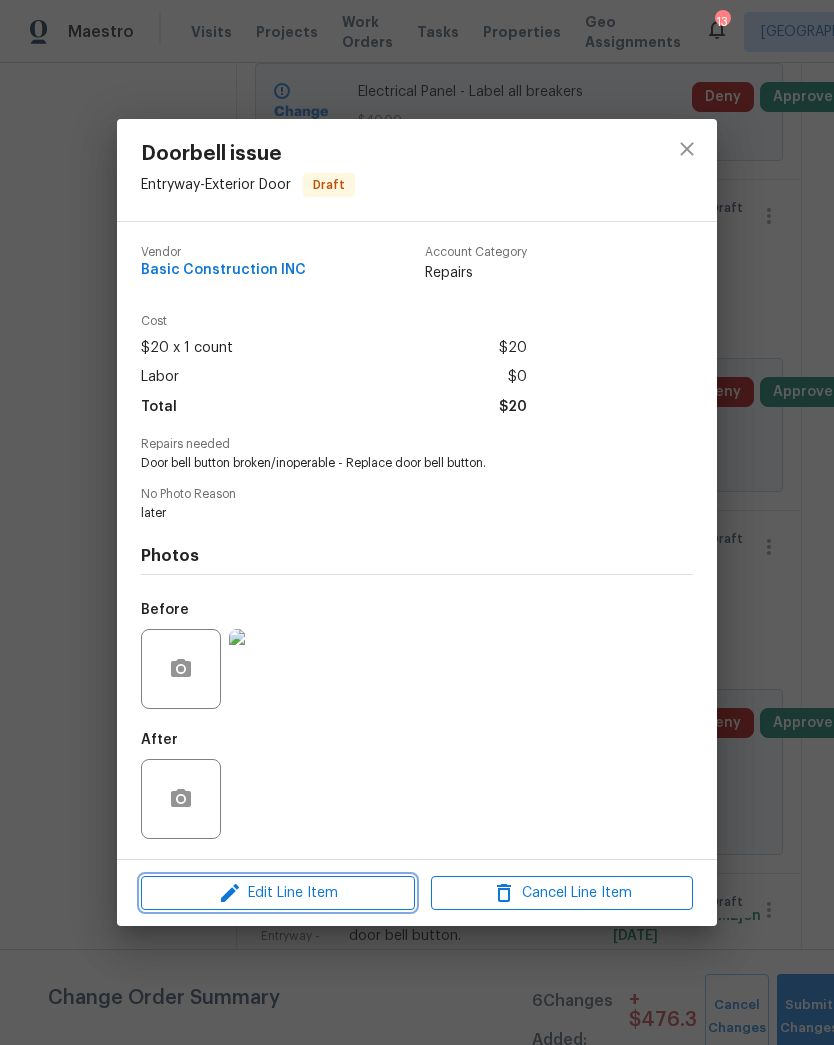 click on "Edit Line Item" at bounding box center [278, 893] 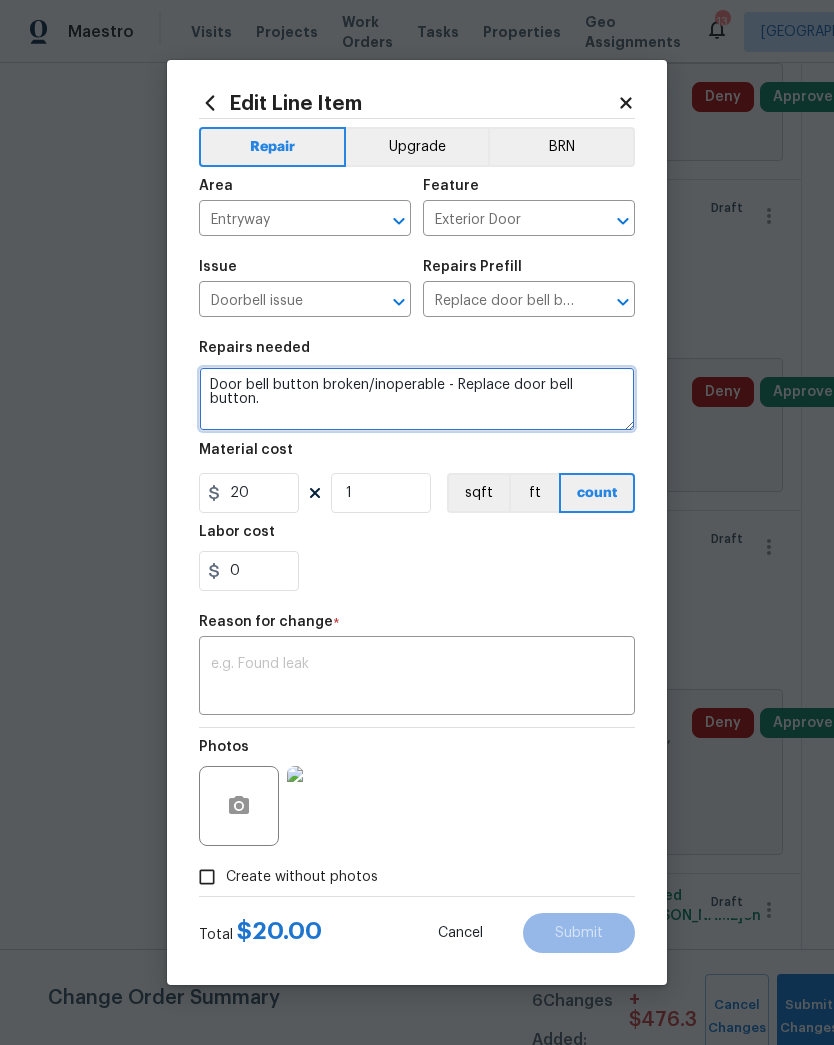 click on "Door bell button broken/inoperable - Replace door bell button." at bounding box center [417, 399] 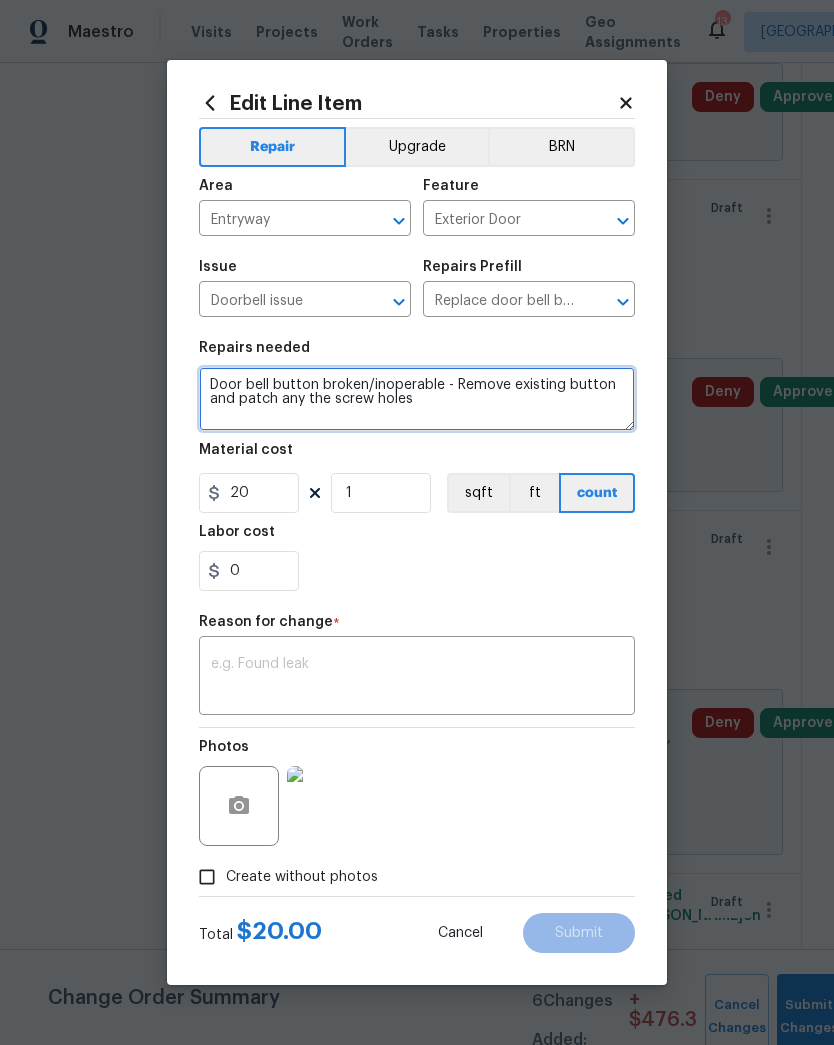 type on "Door bell button broken/inoperable - Remove existing button and patch any the screw holes" 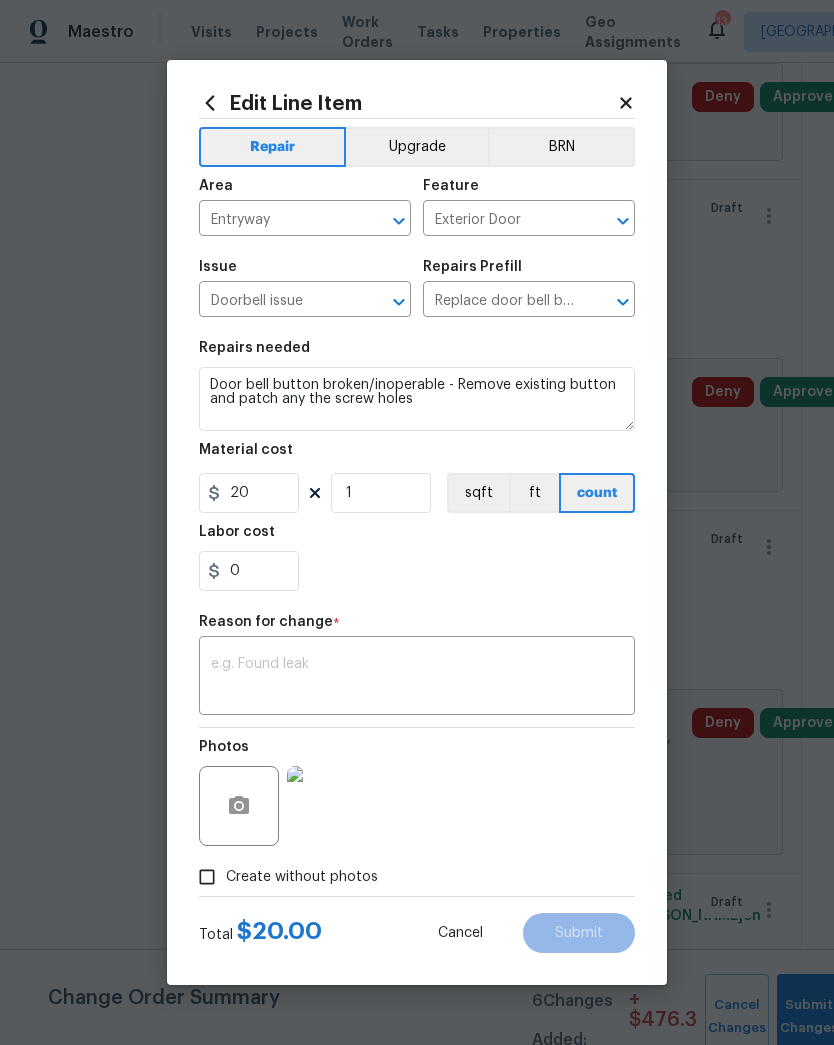 click at bounding box center (417, 678) 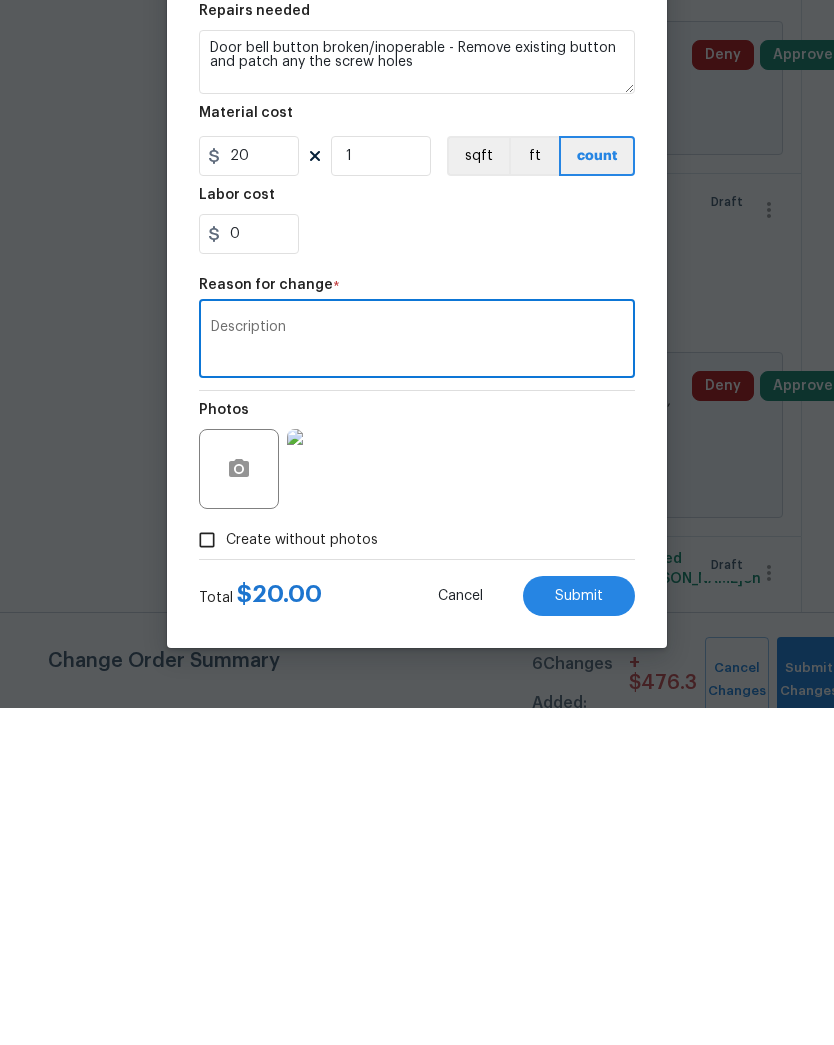 type on "Description" 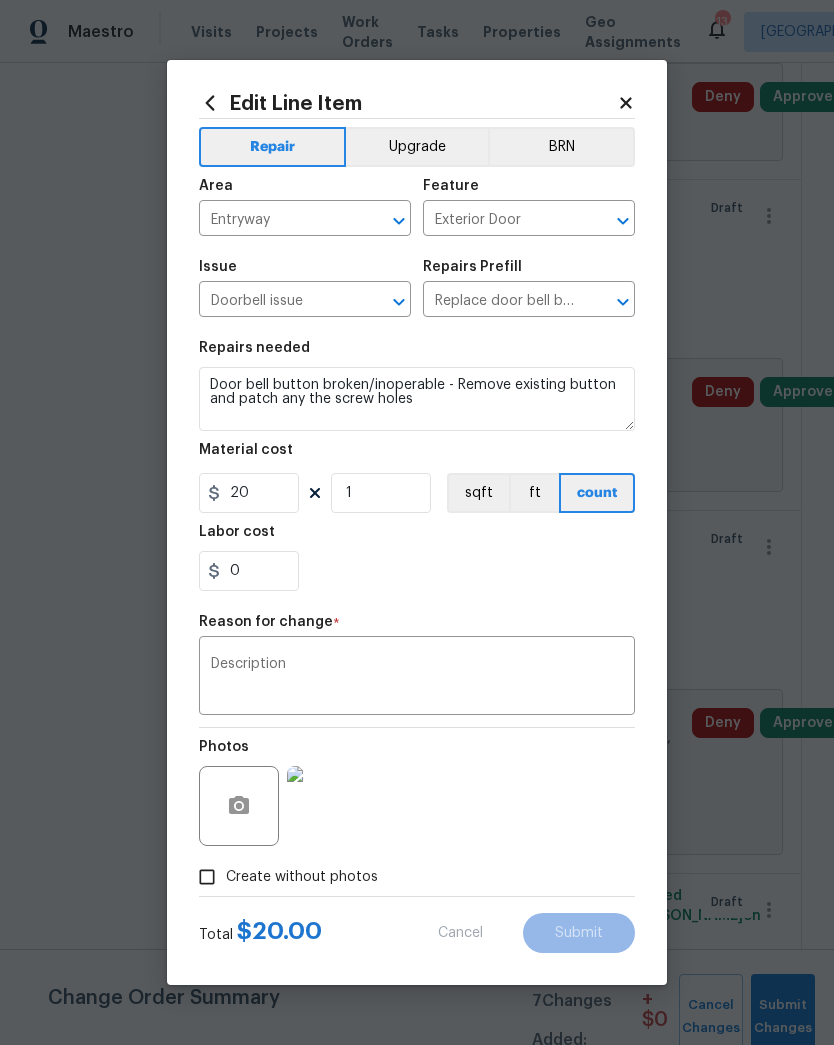 type on "Door bell button broken/inoperable - Replace door bell button." 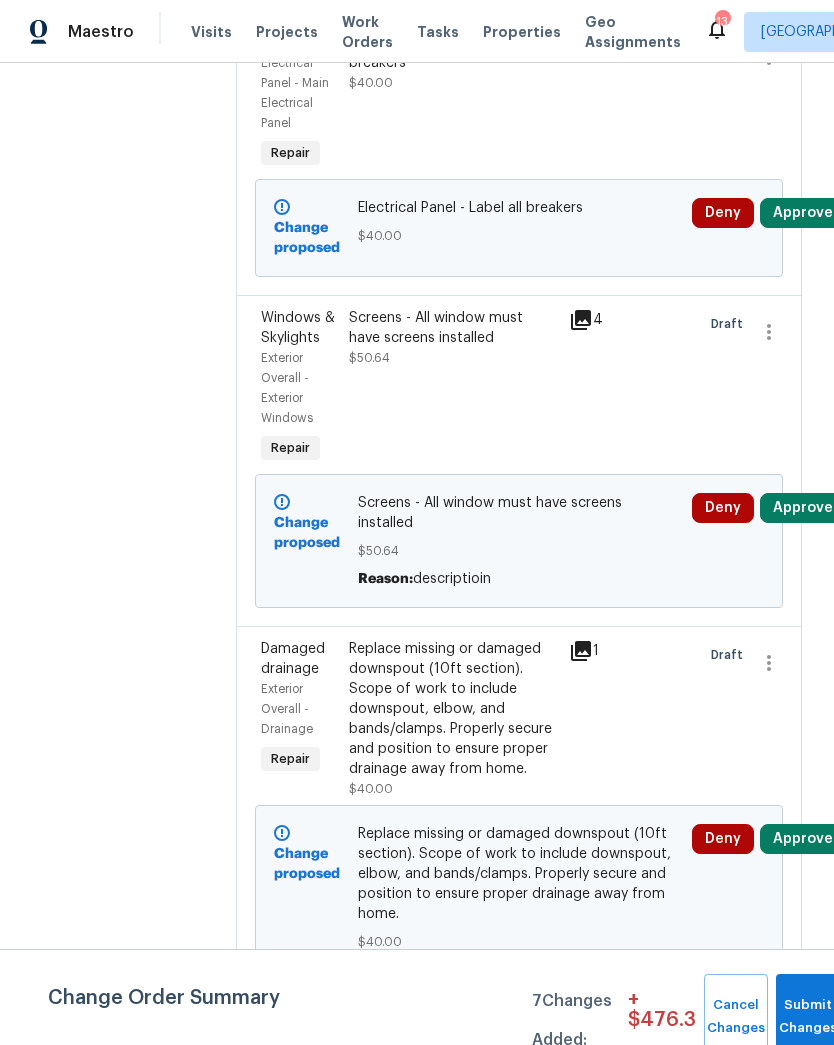 scroll, scrollTop: 1534, scrollLeft: 0, axis: vertical 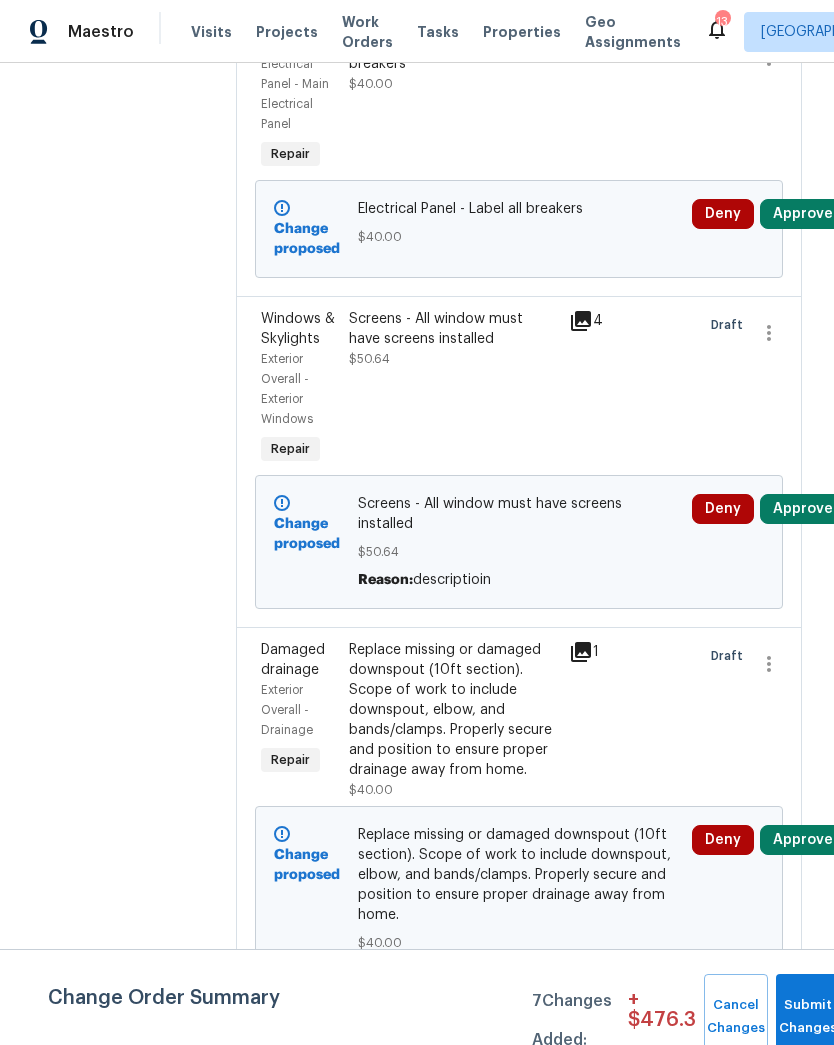 click on "Replace missing or damaged downspout (10ft section). Scope of work to include downspout, elbow, and bands/clamps. Properly secure and position to ensure proper drainage away from home." at bounding box center [453, 710] 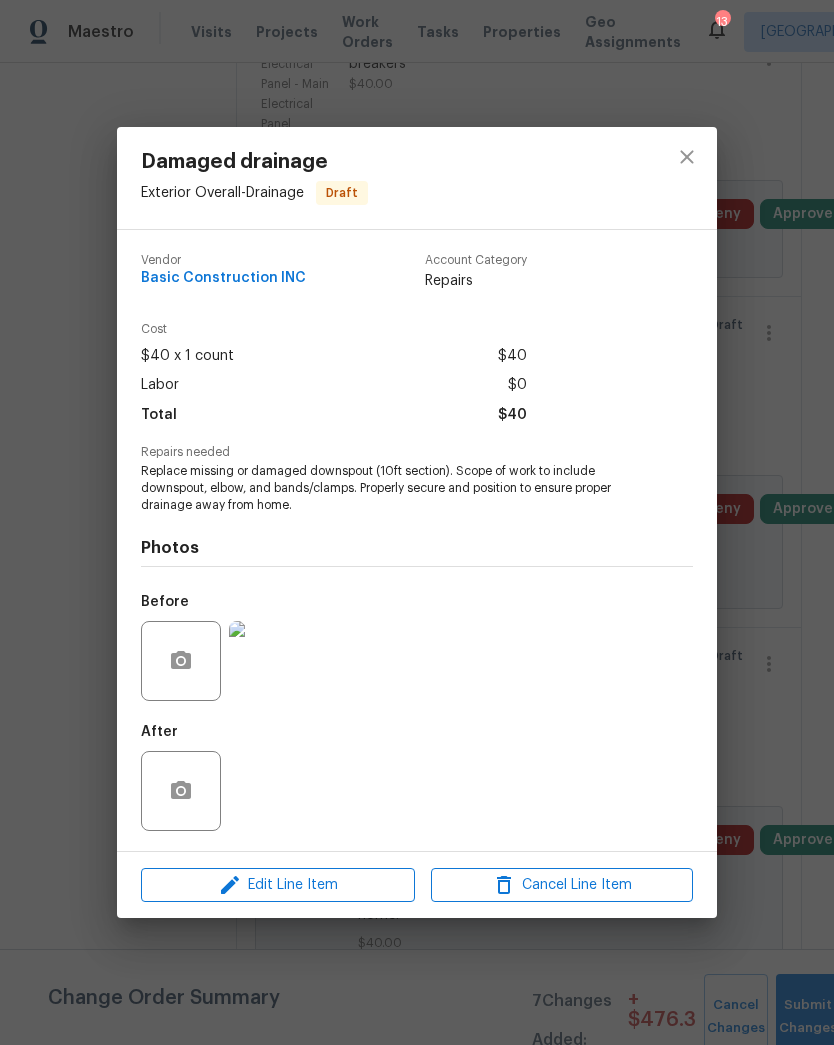 click on "Replace missing or damaged downspout (10ft section). Scope of work to include downspout, elbow, and bands/clamps. Properly secure and position to ensure proper drainage away from home." at bounding box center (389, 488) 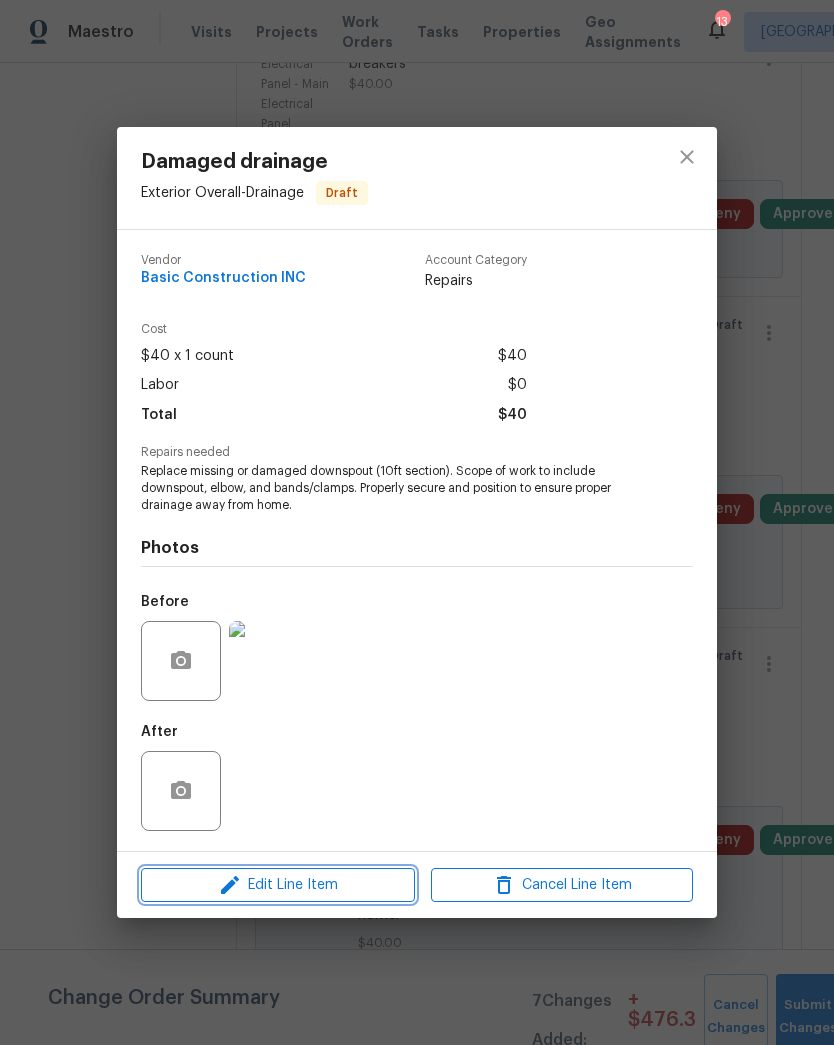 click on "Edit Line Item" at bounding box center (278, 885) 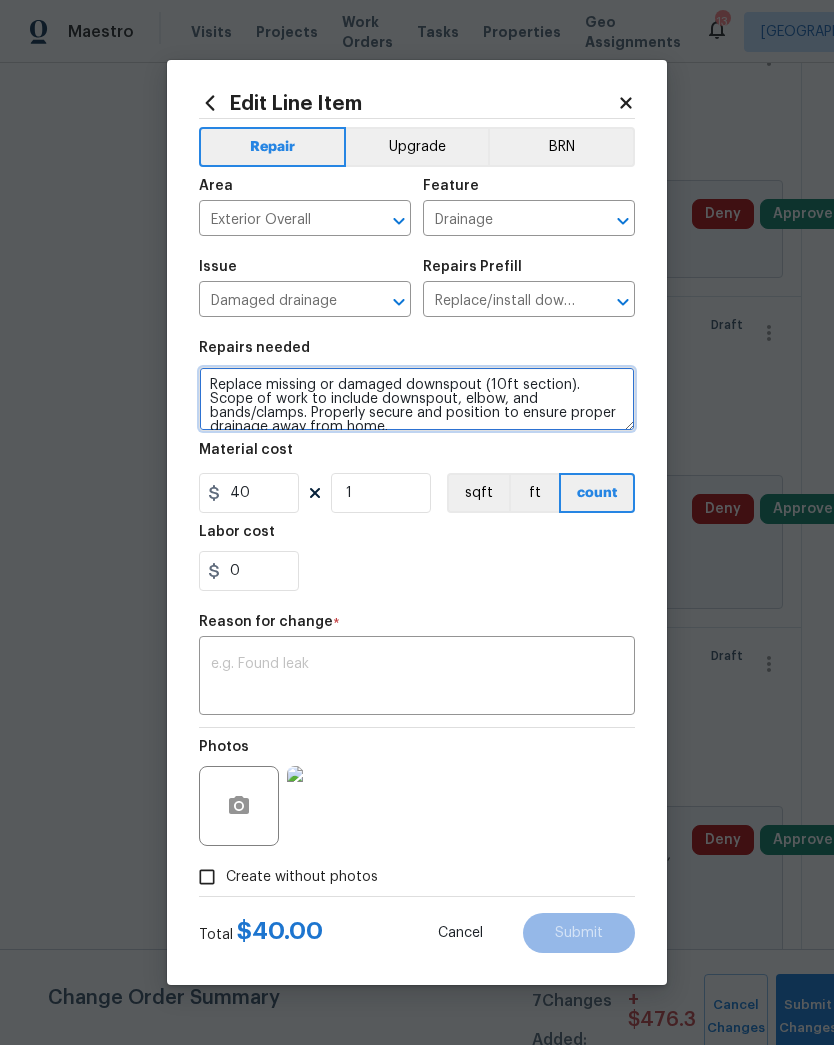 click on "Replace missing or damaged downspout (10ft section). Scope of work to include downspout, elbow, and bands/clamps. Properly secure and position to ensure proper drainage away from home." at bounding box center (417, 399) 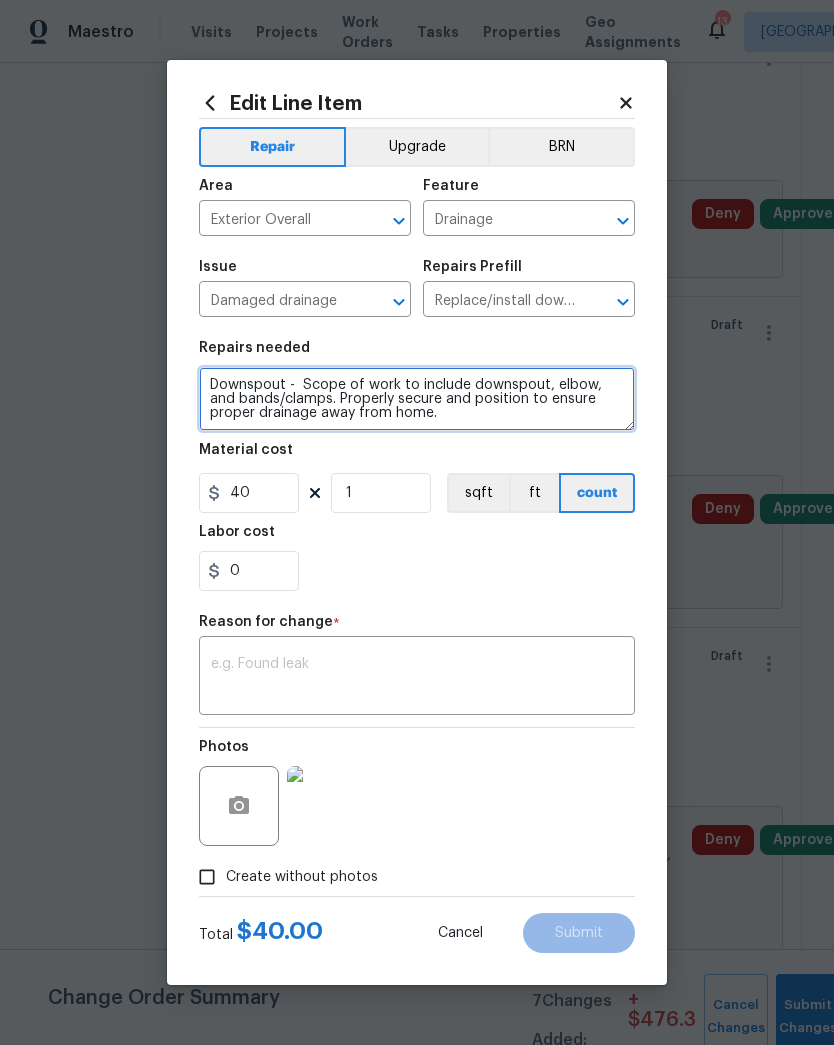click on "Downspout -  Scope of work to include downspout, elbow, and bands/clamps. Properly secure and position to ensure proper drainage away from home." at bounding box center [417, 399] 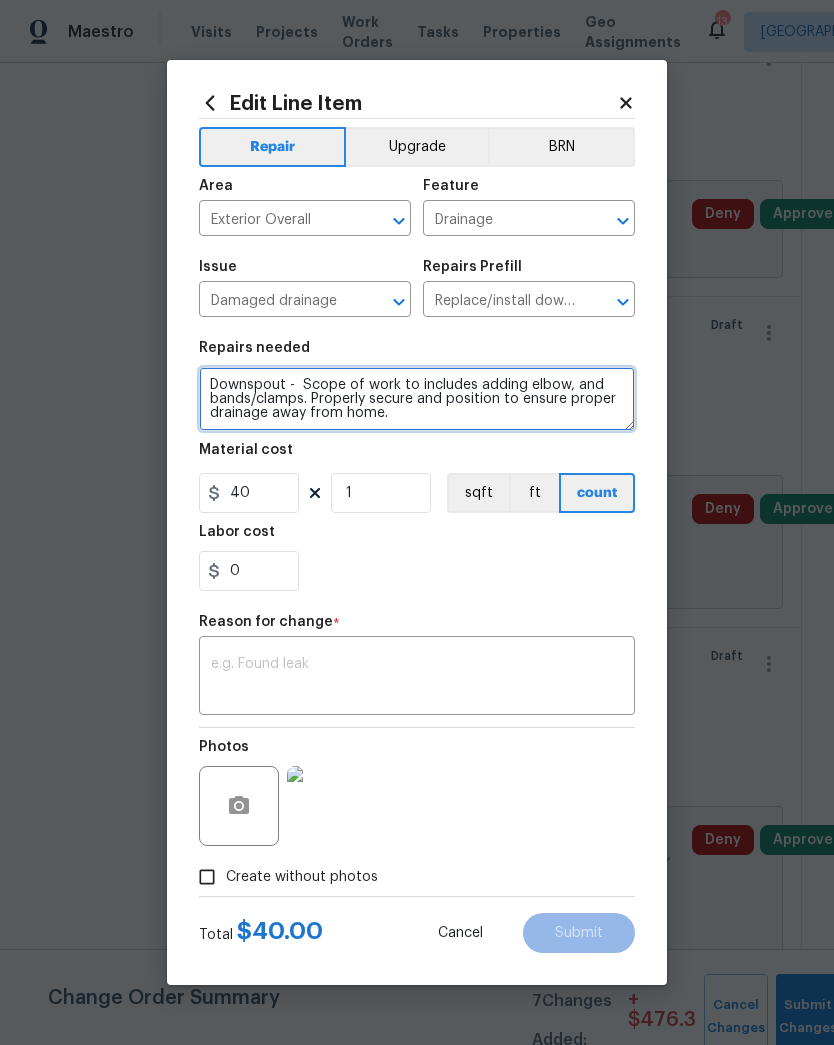 click on "Downspout -  Scope of work to includes adding elbow, and bands/clamps. Properly secure and position to ensure proper drainage away from home." at bounding box center (417, 399) 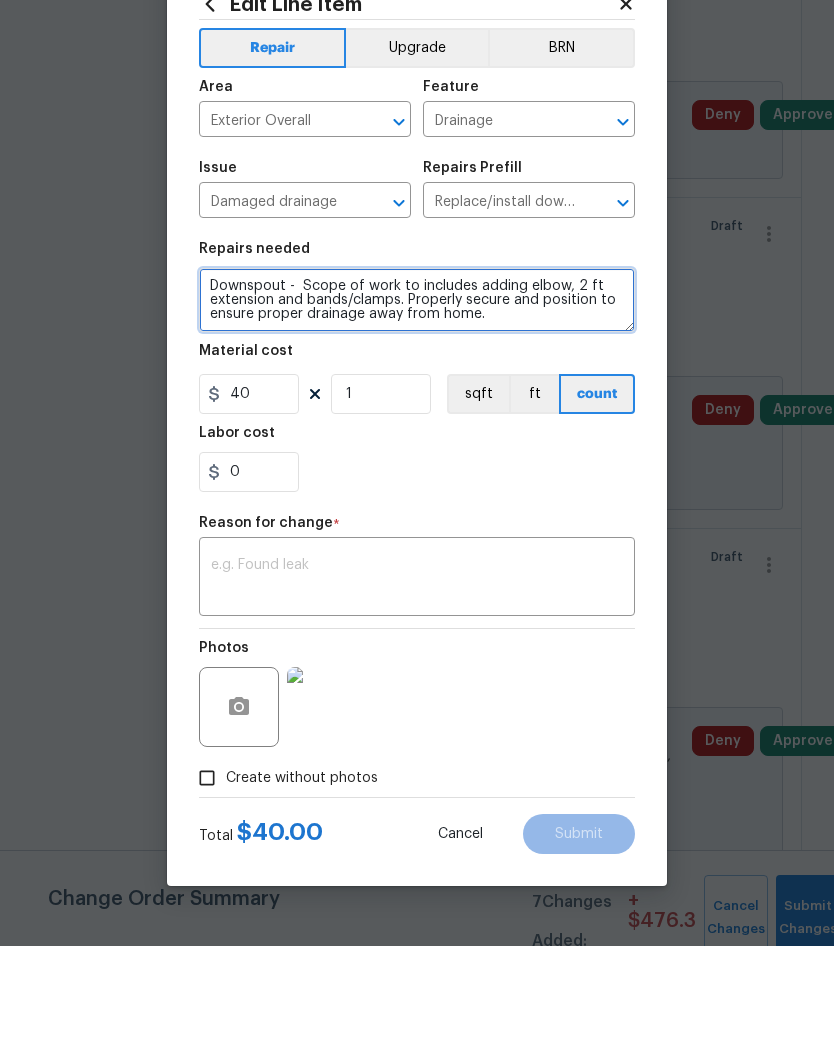 type on "Downspout -  Scope of work to includes adding elbow, 2 ft extension and bands/clamps. Properly secure and position to ensure proper drainage away from home." 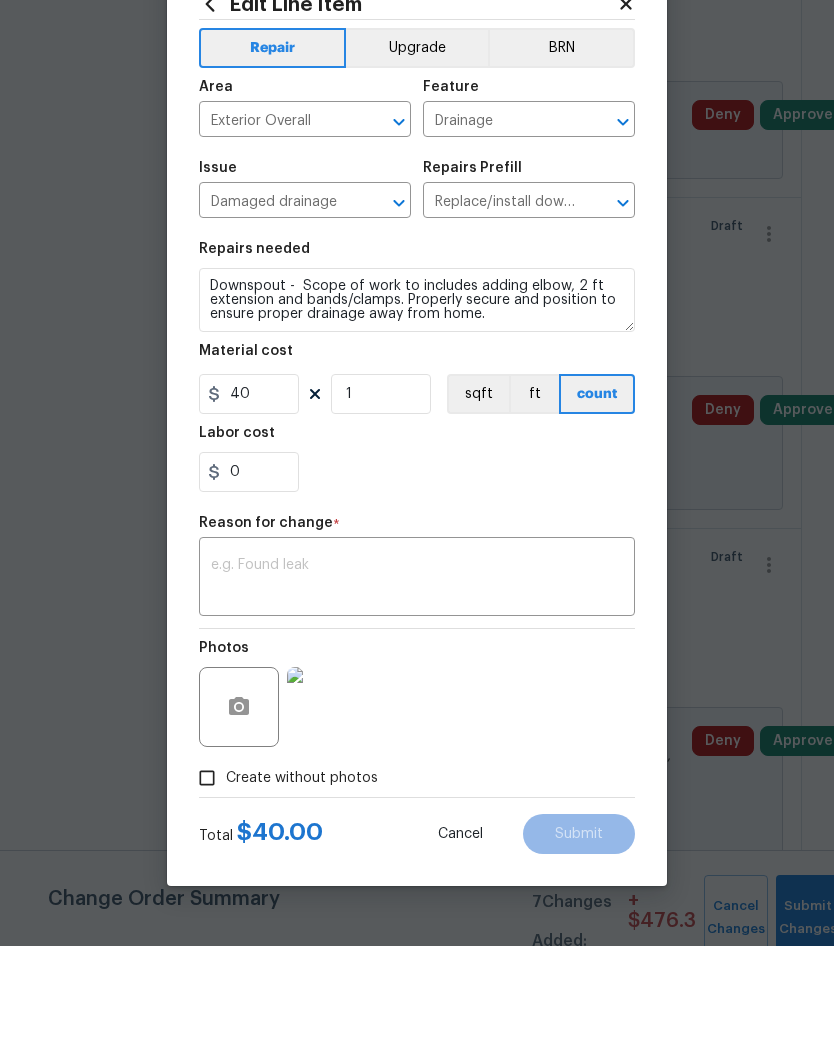 click at bounding box center (417, 678) 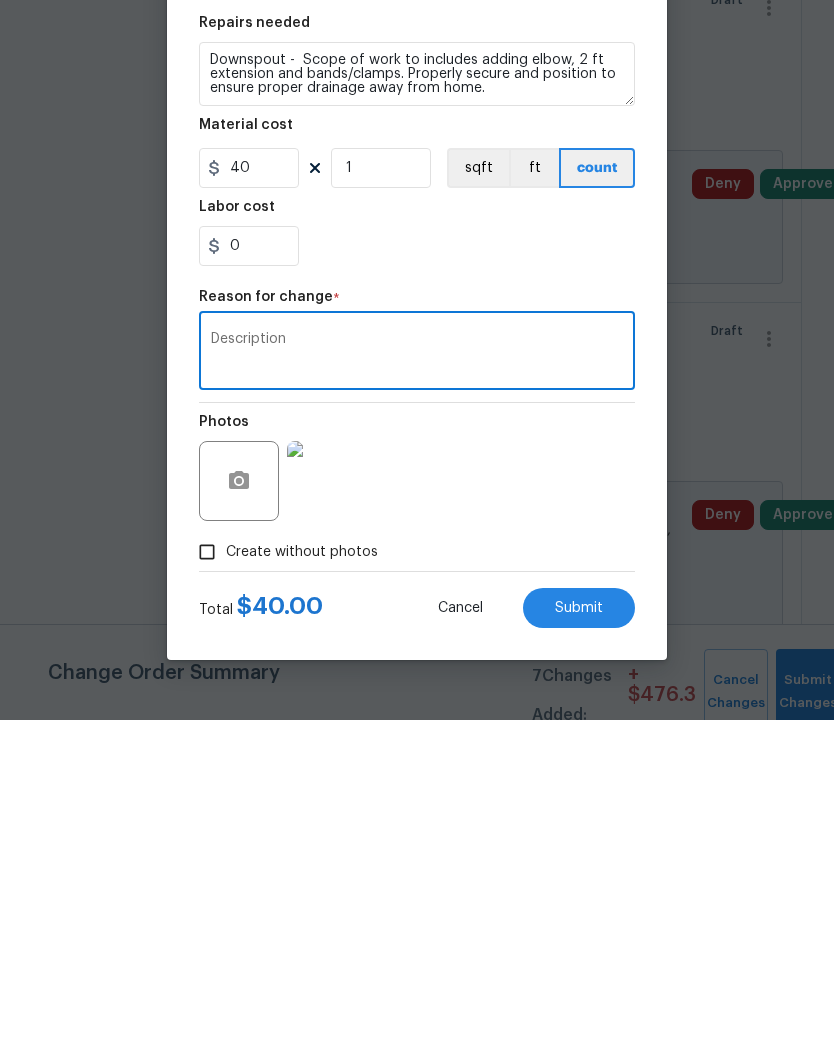 type on "Description" 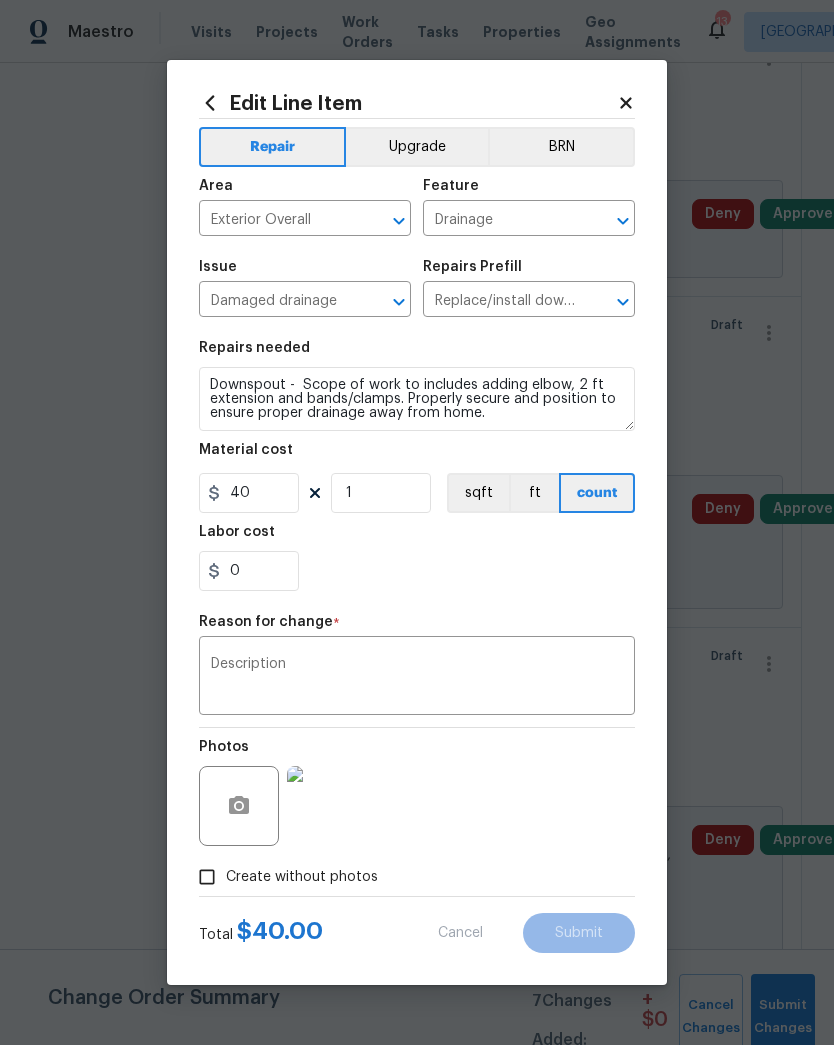 type on "Replace missing or damaged downspout (10ft section). Scope of work to include downspout, elbow, and bands/clamps. Properly secure and position to ensure proper drainage away from home." 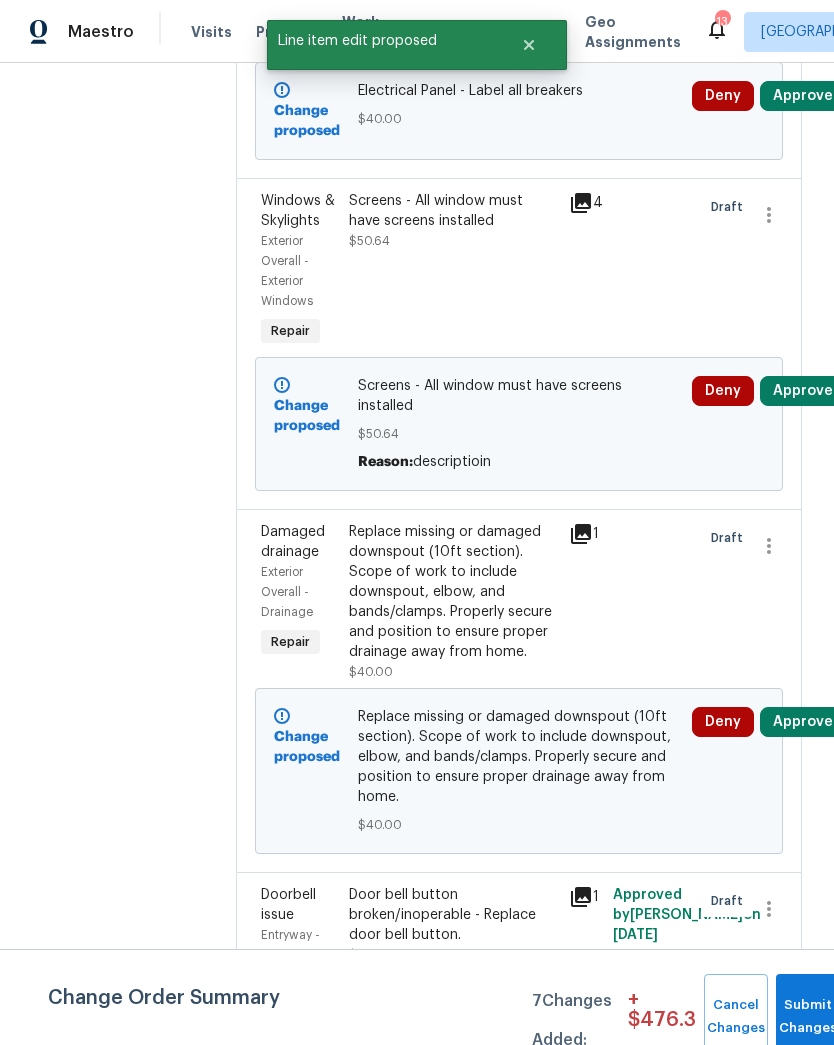 scroll, scrollTop: 1651, scrollLeft: 0, axis: vertical 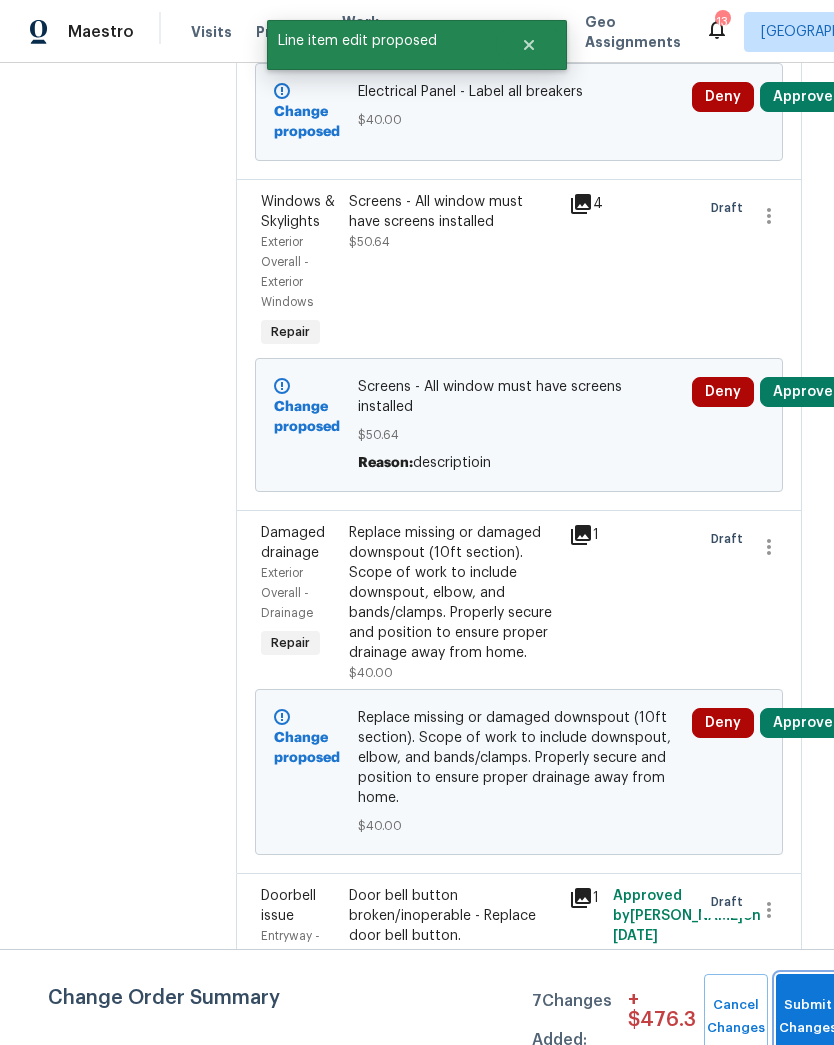 click on "Submit Changes" at bounding box center (808, 1017) 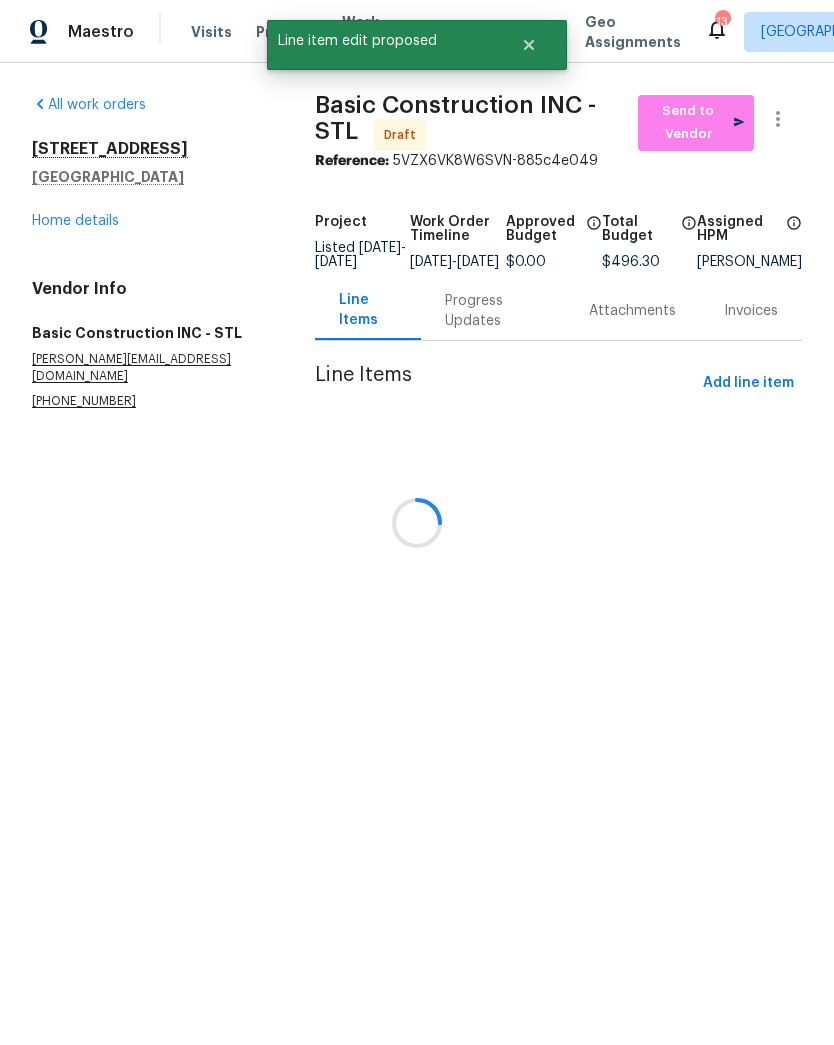 scroll, scrollTop: 0, scrollLeft: 0, axis: both 